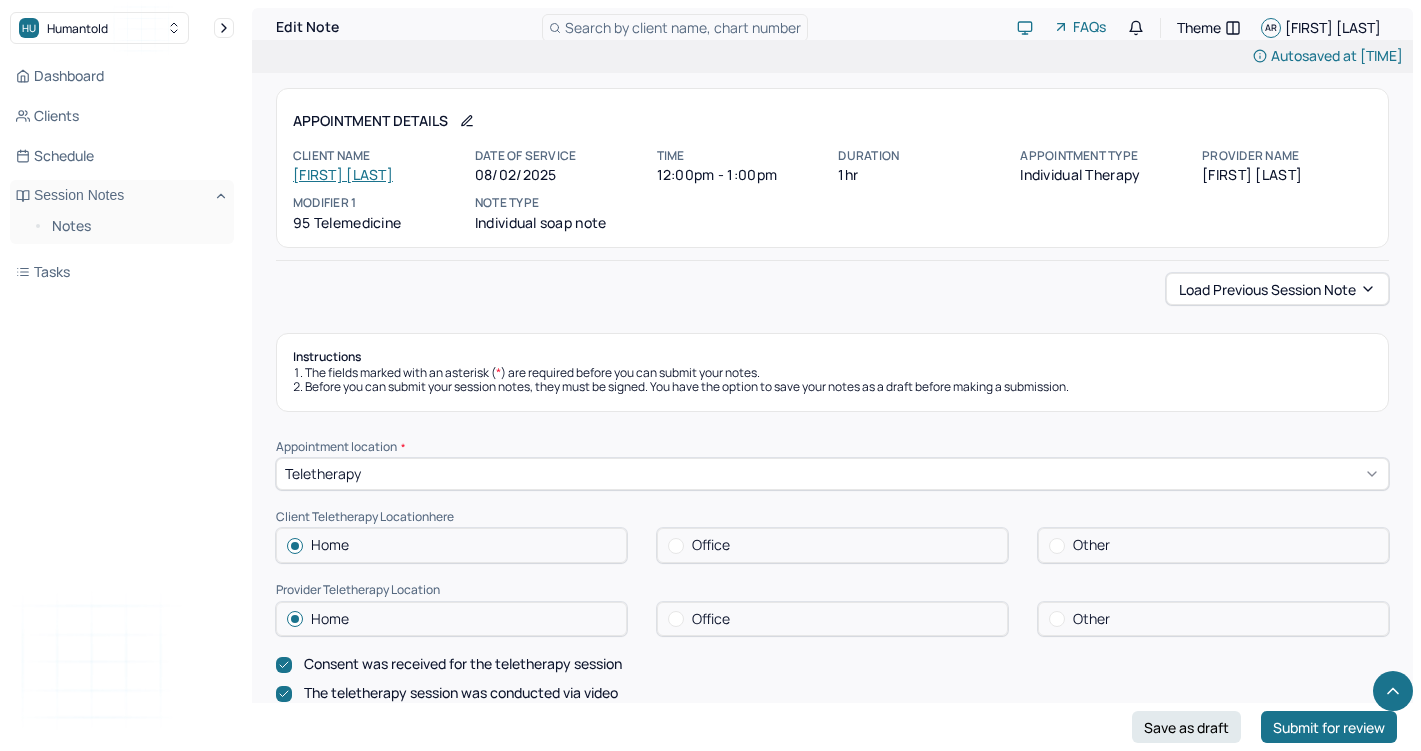 scroll, scrollTop: 736, scrollLeft: 0, axis: vertical 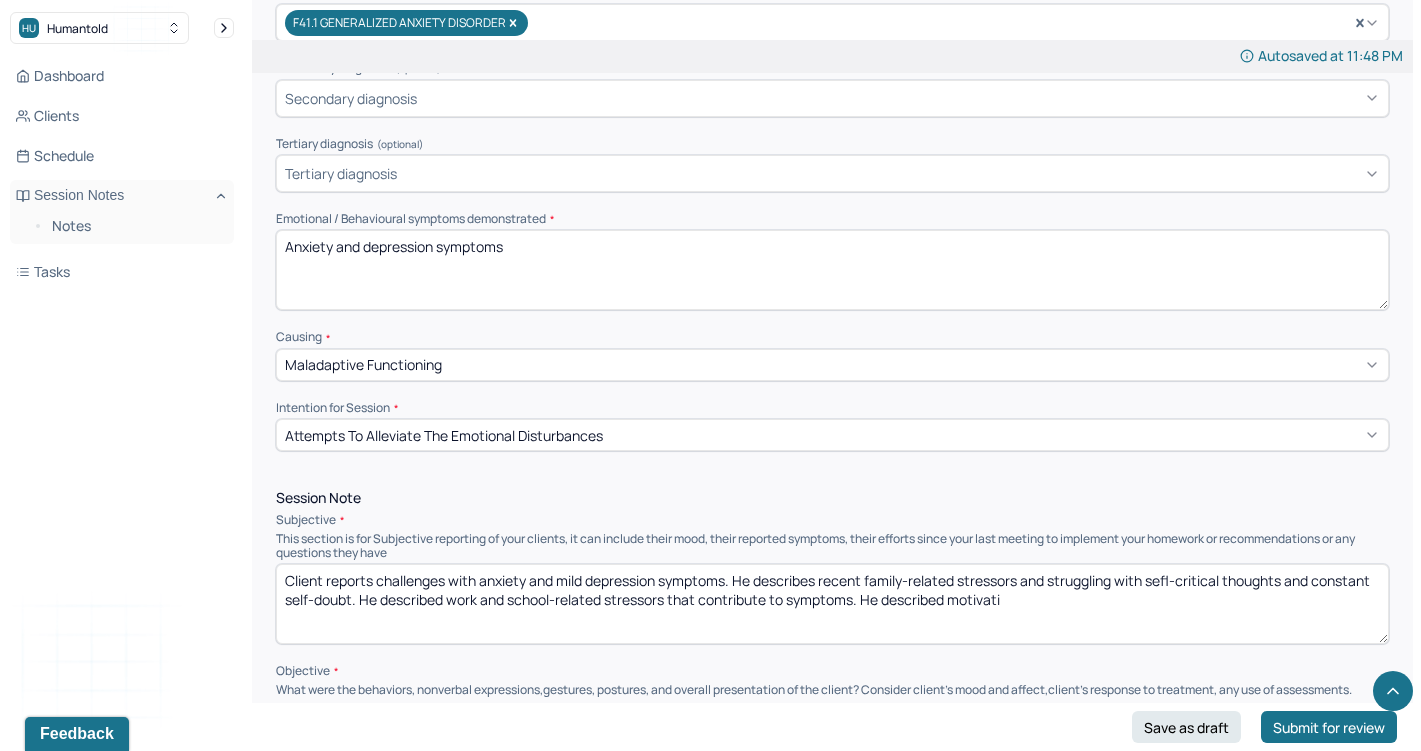 drag, startPoint x: 601, startPoint y: 633, endPoint x: 869, endPoint y: 580, distance: 273.1904 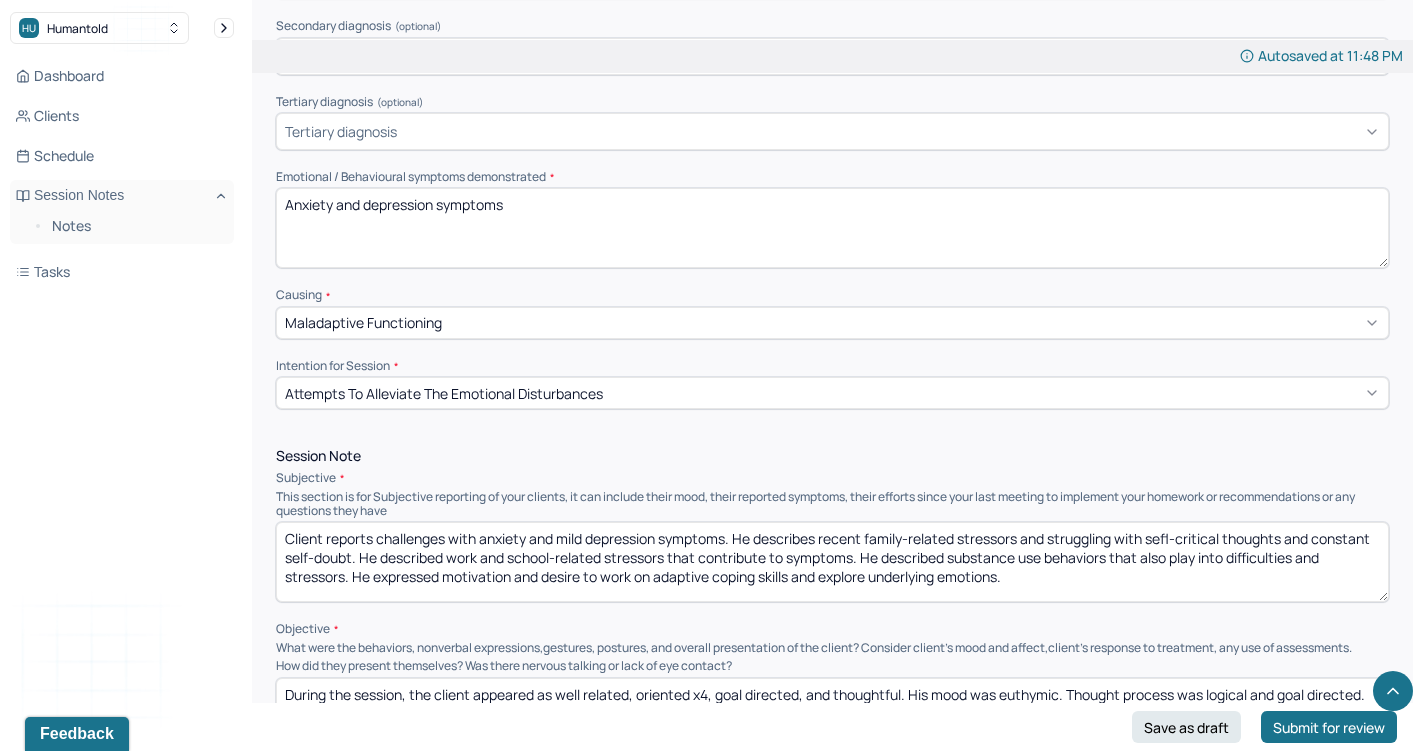 scroll, scrollTop: 853, scrollLeft: 0, axis: vertical 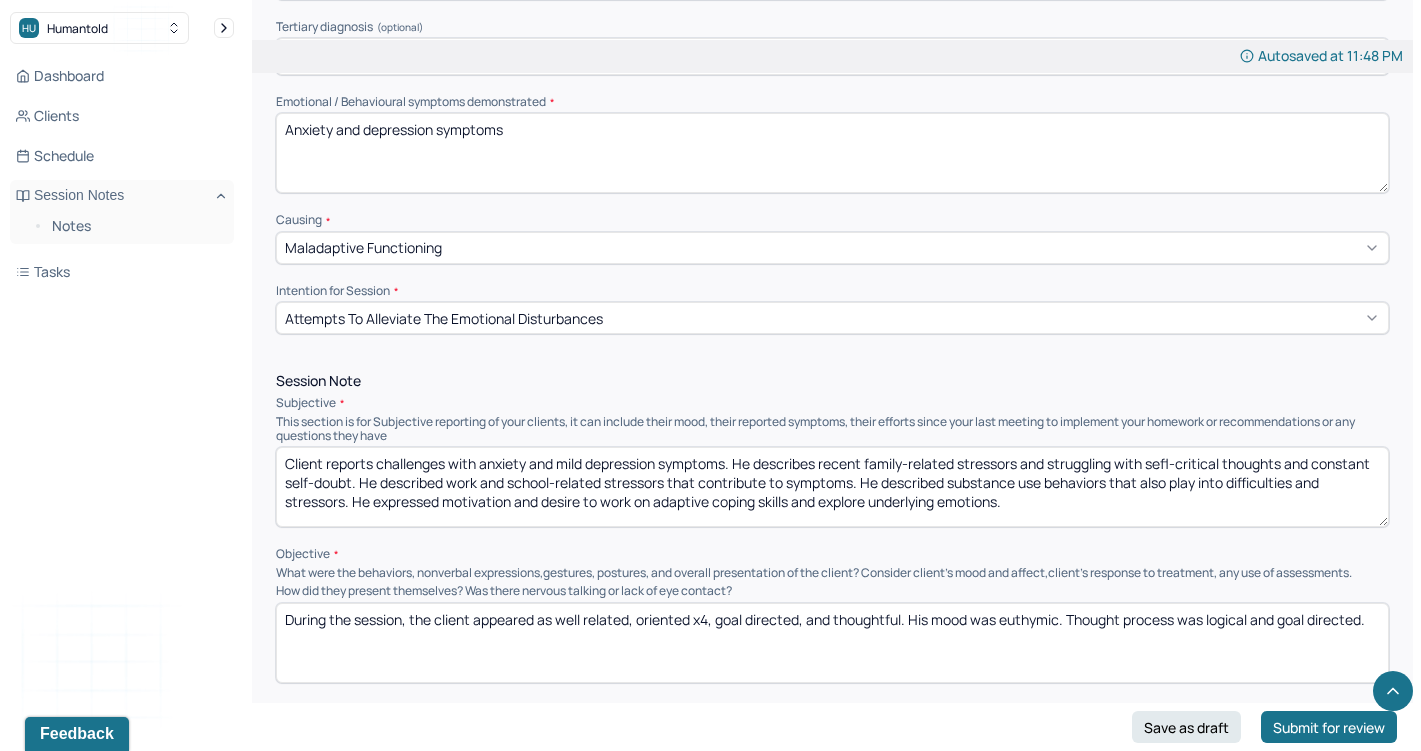 type on "Client reports challenges with anxiety and mild depression symptoms. He describes recent family-related stressors and struggling with sefl-critical thoughts and constant self-doubt. He described work and school-related stressors that contribute to symptoms. He described substance use behaviors that also play into difficulties and stressors. He expressed motivation and desire to work on adaptive coping skills and explore underlying emotions." 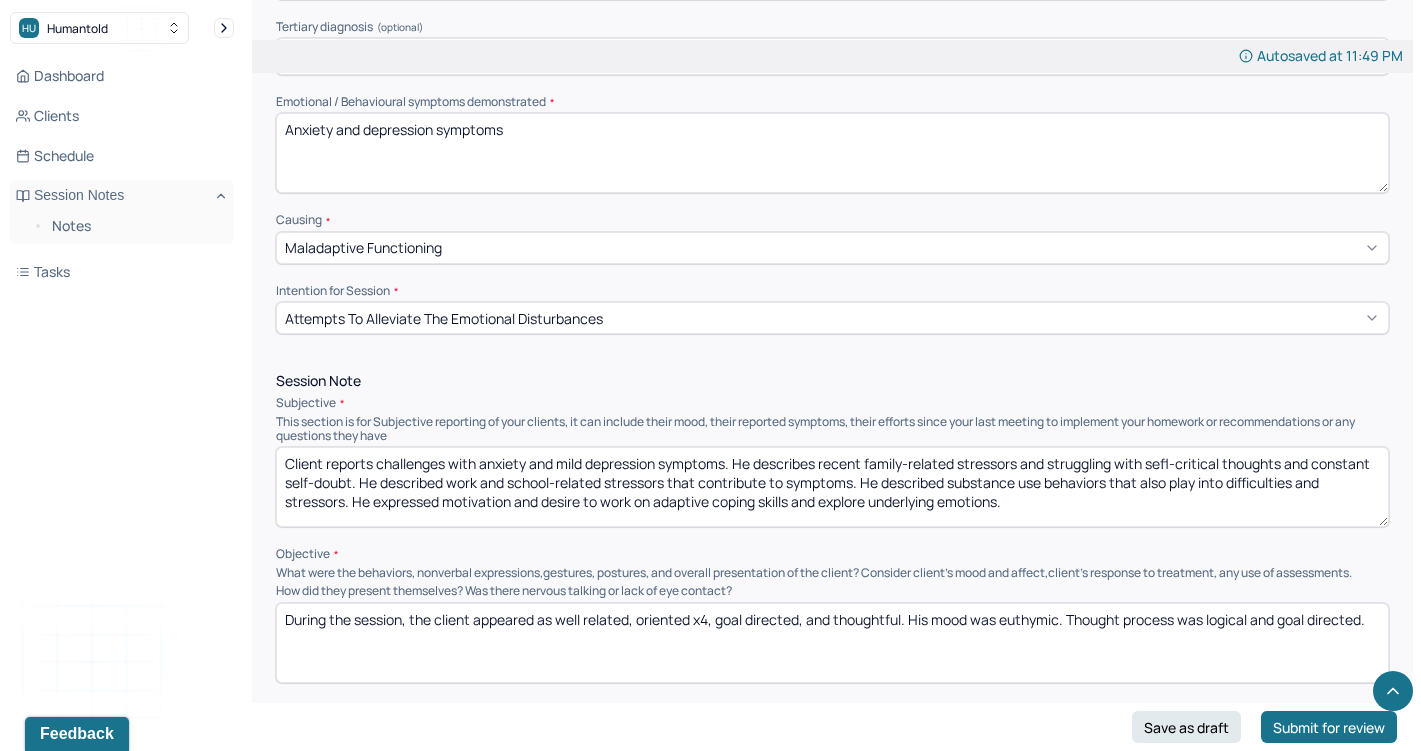 click on "During the session, the client appeared as well related, oriented x4, goal directed, and thoughtful. His mood was euthymic. Thought process was logical and goal directed." at bounding box center [832, 643] 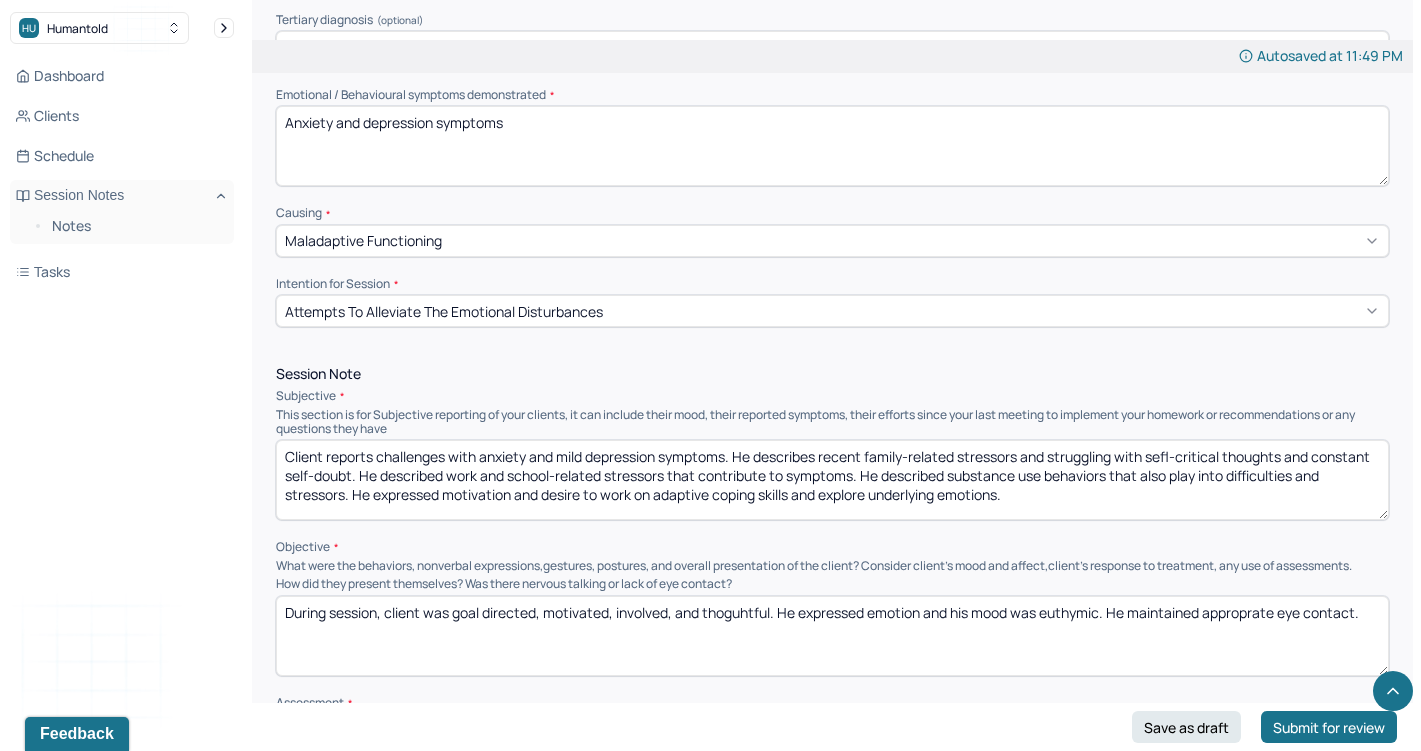 scroll, scrollTop: 1305, scrollLeft: 0, axis: vertical 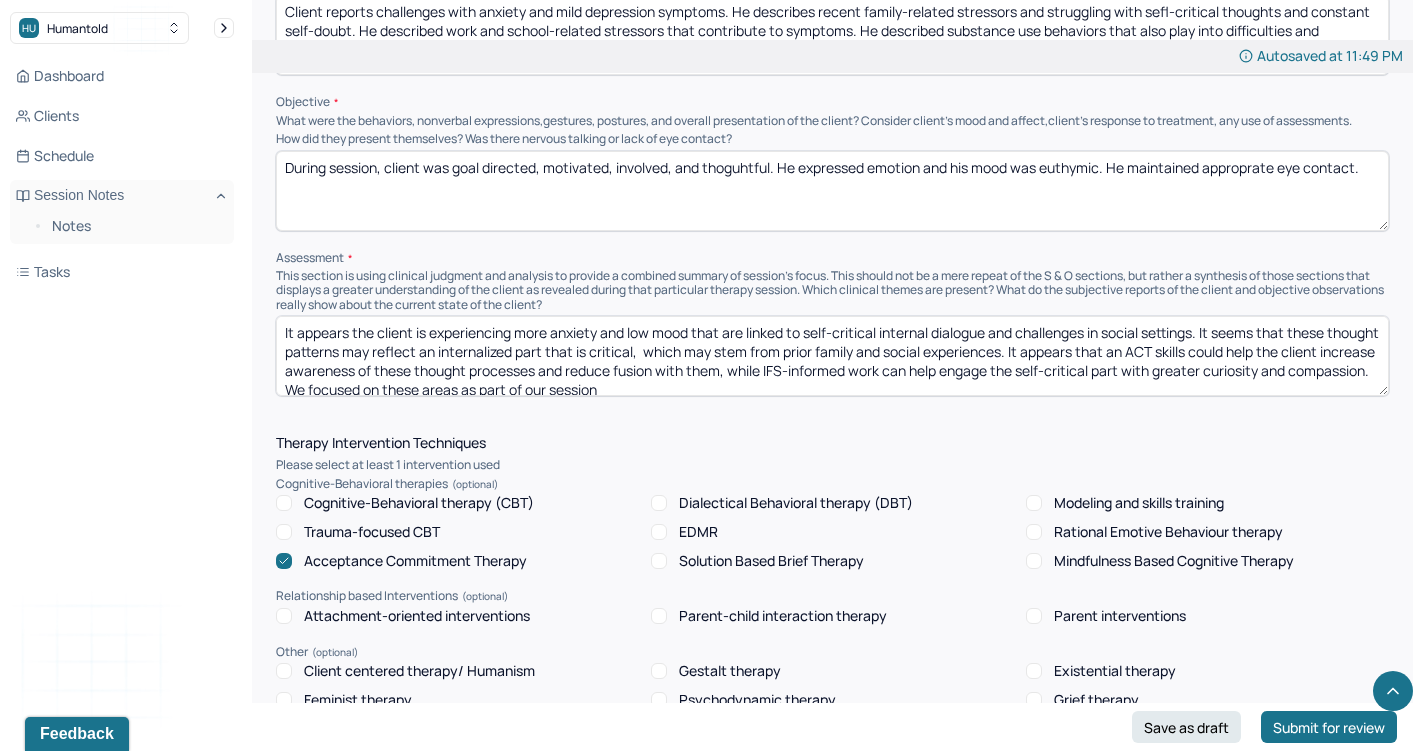 type on "During session, client was goal directed, motivated, involved, and thoguhtful. He expressed emotion and his mood was euthymic. He maintained approprate eye contact." 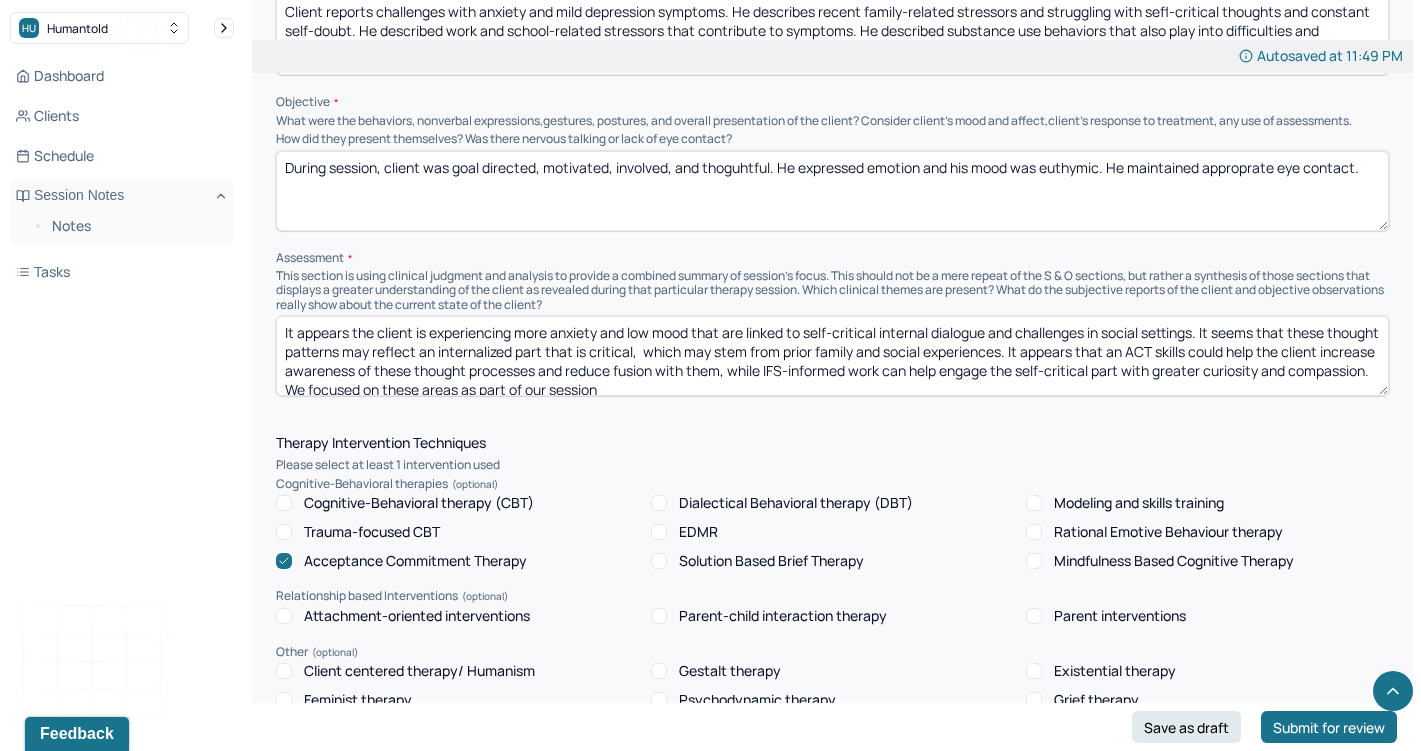 click on "It appears the client is experiencing more anxiety and low mood that are linked to self-critical internal dialogue and challenges in social settings. It seems that these thought patterns may reflect an internalized part that is critical,  which may stem from prior family and social experiences. It appears that an ACT skills could help the client increase awareness of these thought processes and reduce fusion with them, while IFS-informed work can help engage the self-critical part with greater curiosity and compassion. We focused on these areas as part of our session" at bounding box center (832, 356) 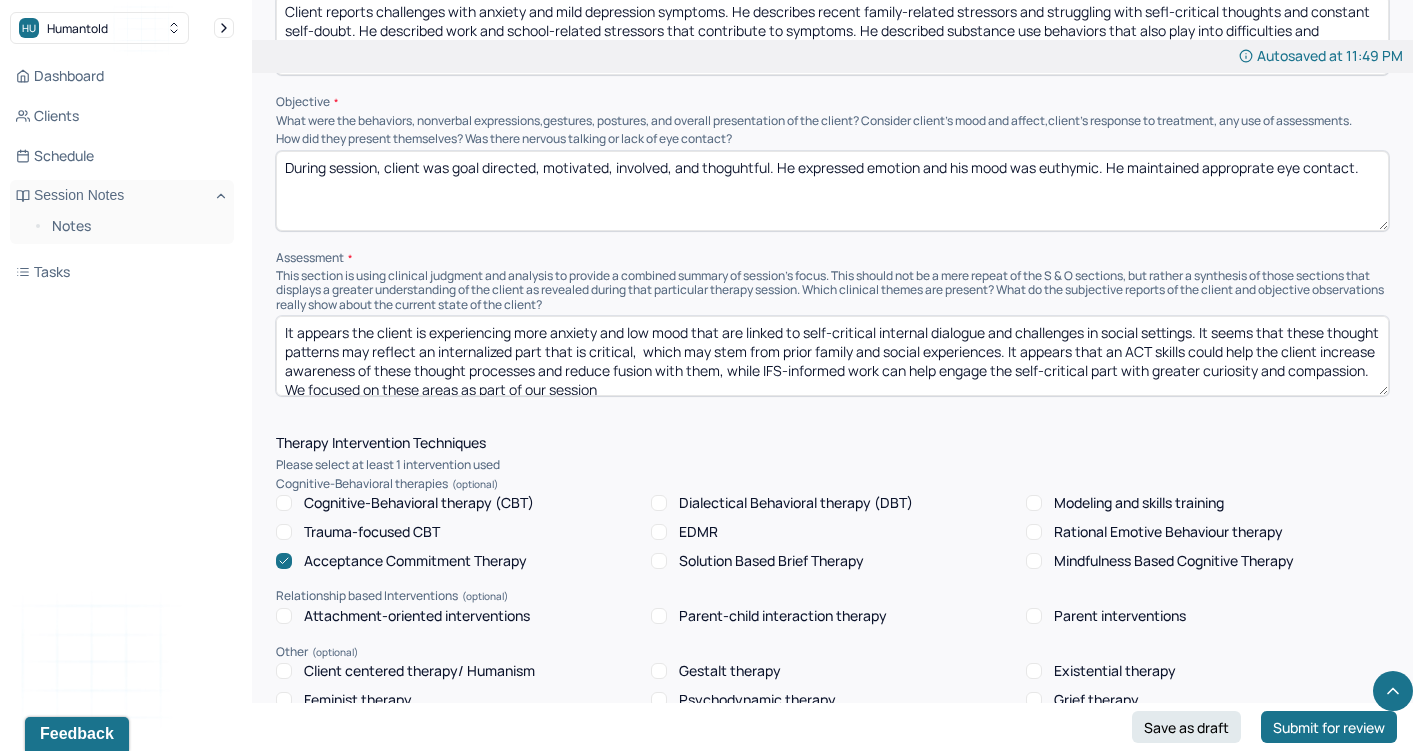 click on "It appears the client is experiencing more anxiety and low mood that are linked to self-critical internal dialogue and challenges in social settings. It seems that these thought patterns may reflect an internalized part that is critical,  which may stem from prior family and social experiences. It appears that an ACT skills could help the client increase awareness of these thought processes and reduce fusion with them, while IFS-informed work can help engage the self-critical part with greater curiosity and compassion. We focused on these areas as part of our session" at bounding box center [832, 356] 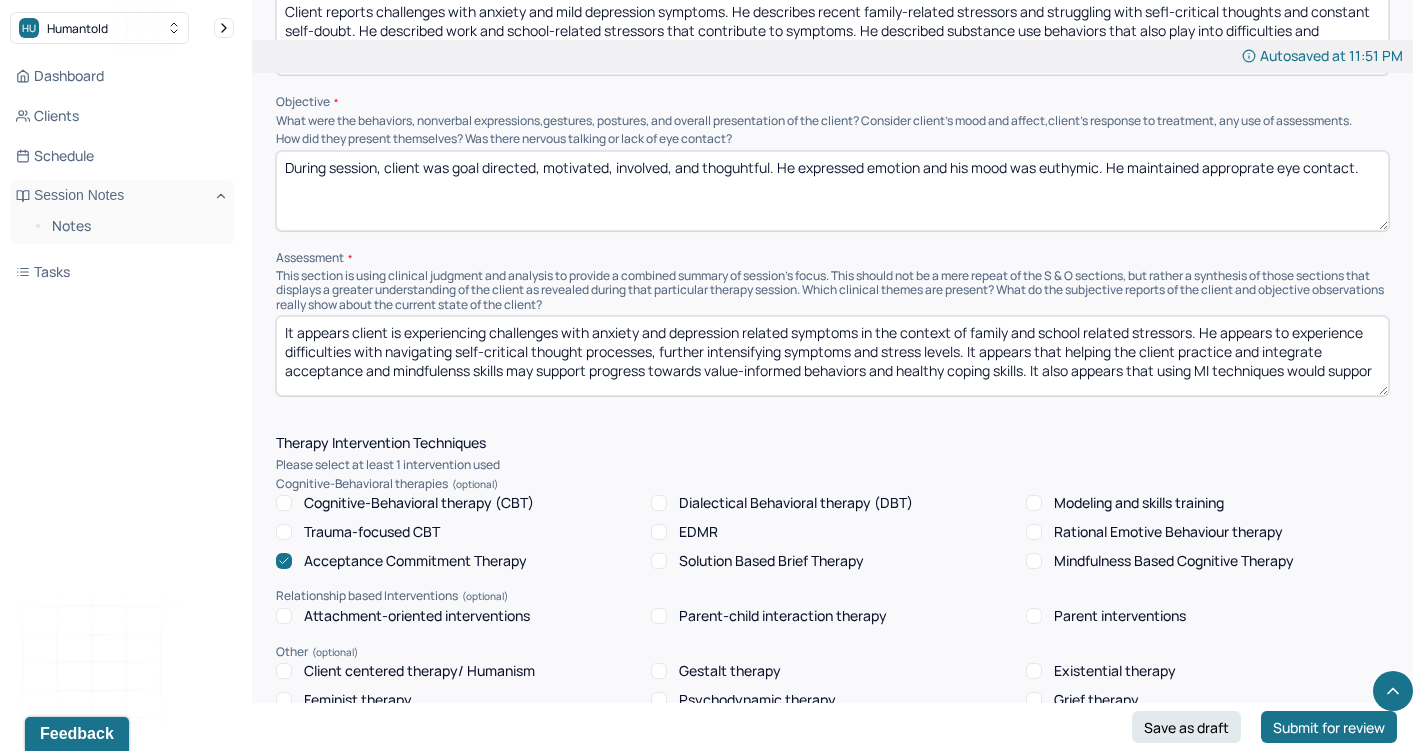 scroll, scrollTop: 4, scrollLeft: 0, axis: vertical 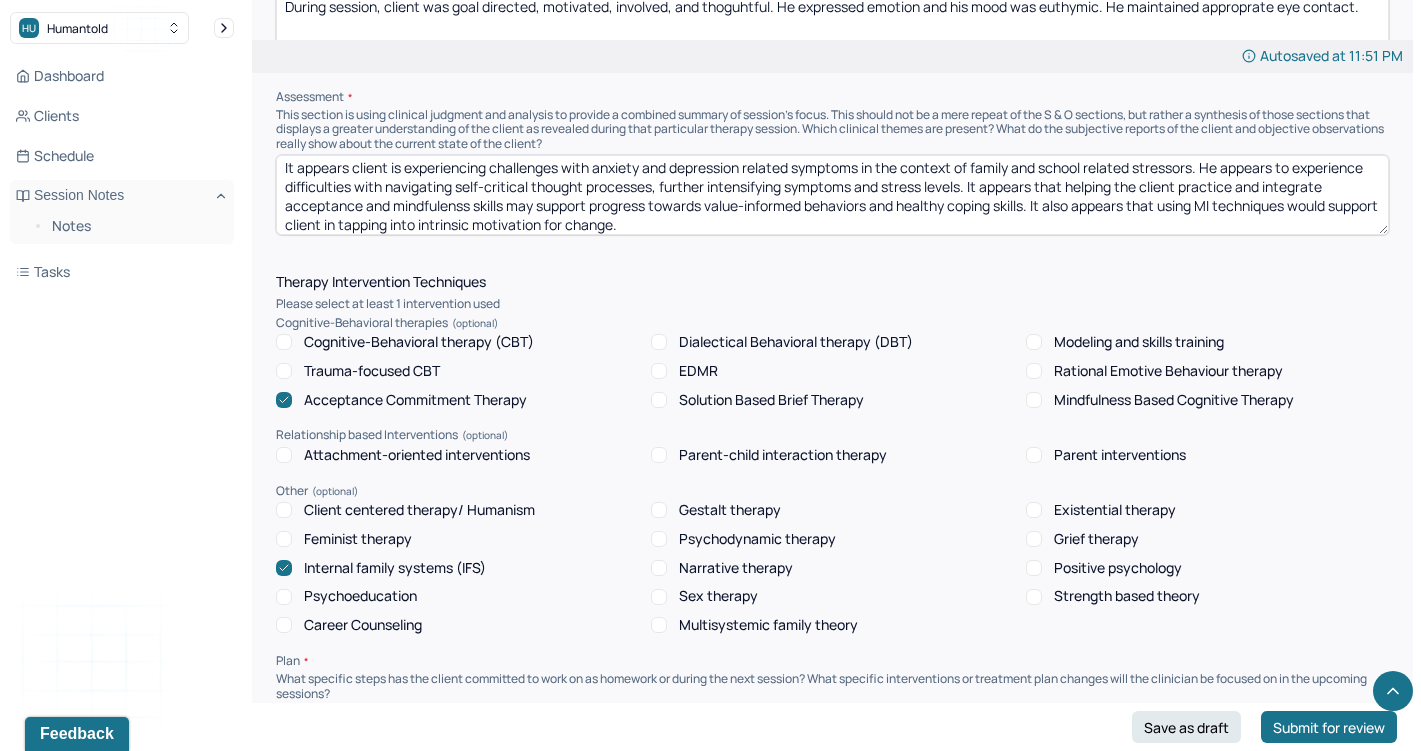 type on "It appears client is experiencing challenges with anxiety and depression related symptoms in the context of family and school related stressors. He appears to experience difficulties with navigating self-critical thought processes, further intensifying symptoms and stress levels. It appears that helping the client practice and integrate acceptance and mindfulenss skills may support progress towards value-informed behaviors and healthy coping skills. It also appears that using MI techniques would support client in tapping into intrinsic motivation for change." 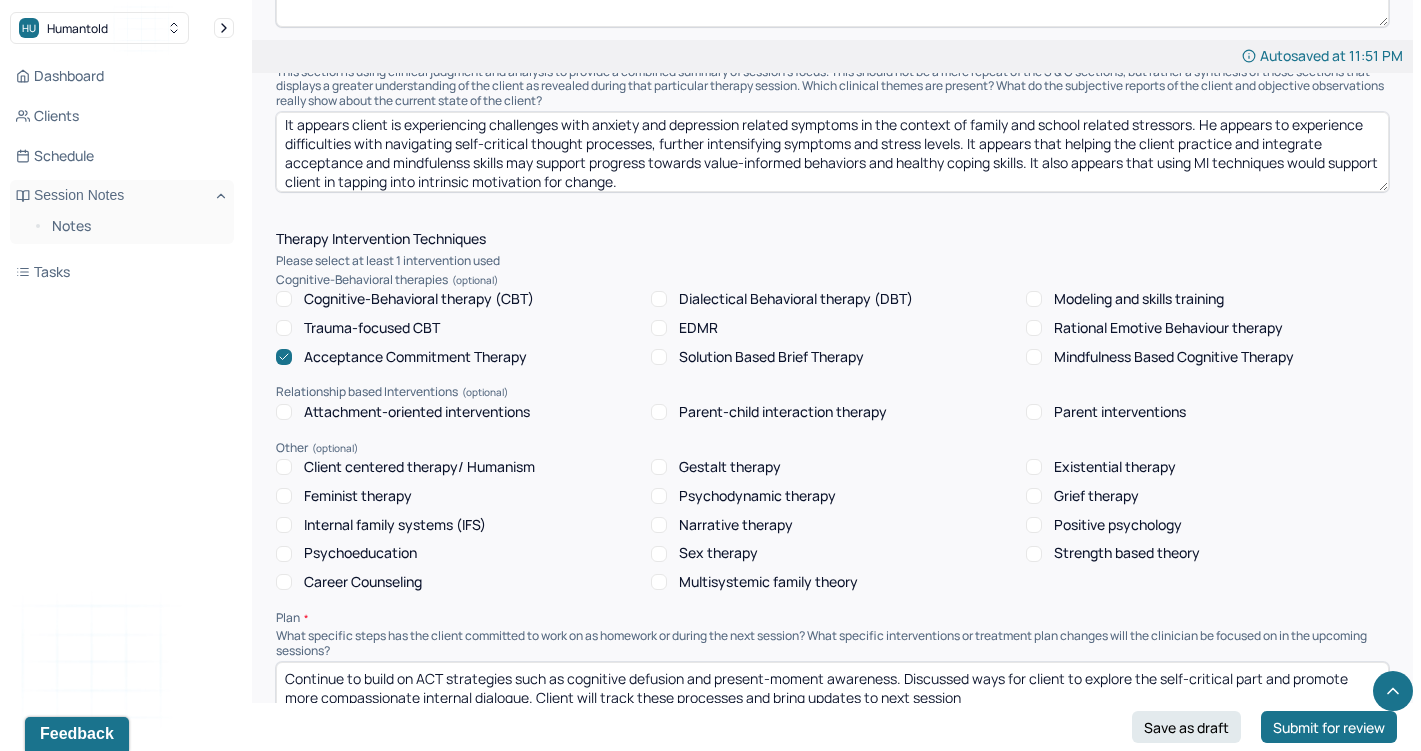 scroll, scrollTop: 1921, scrollLeft: 0, axis: vertical 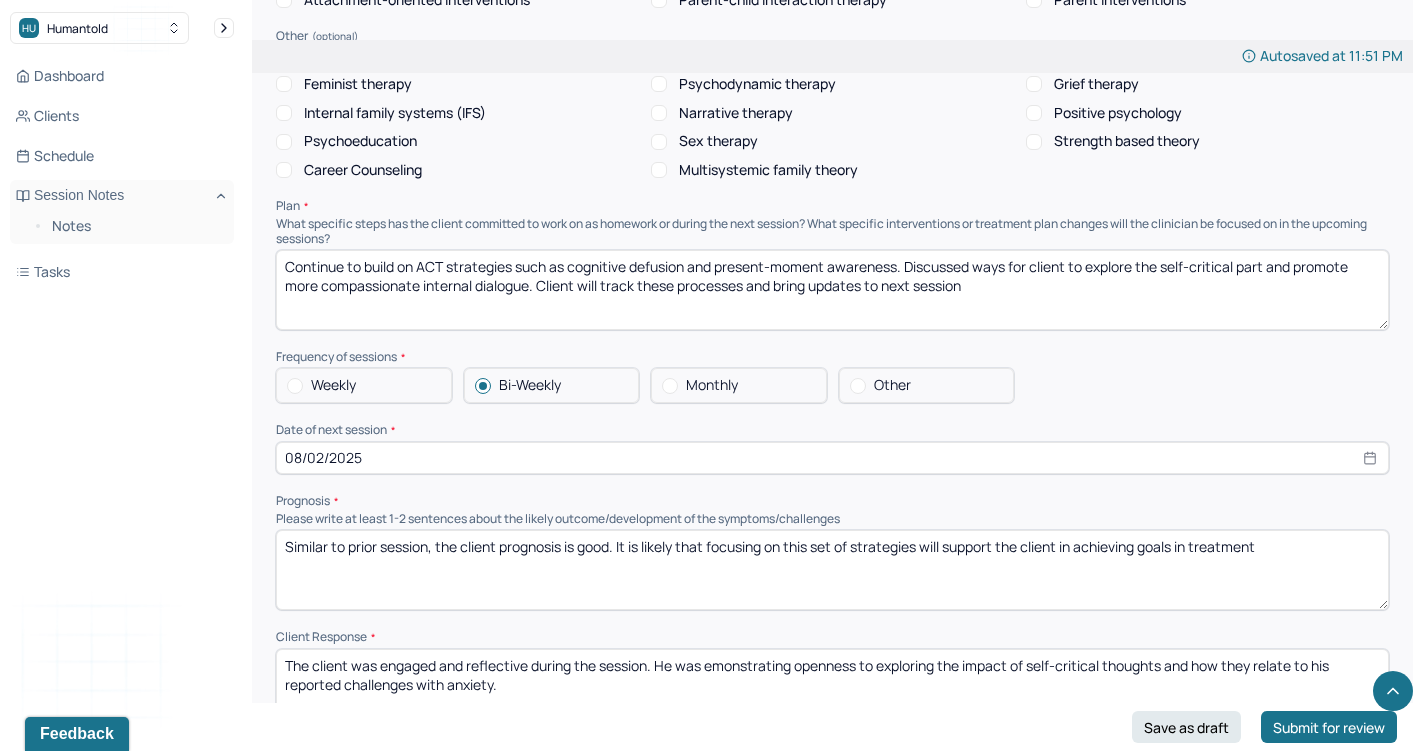 click on "Continue to build on ACT strategies such as cognitive defusion and present-moment awareness. Discussed ways for client to explore the self-critical part and promote more compassionate internal dialogue. Client will track these processes and bring updates to next session" at bounding box center (832, 290) 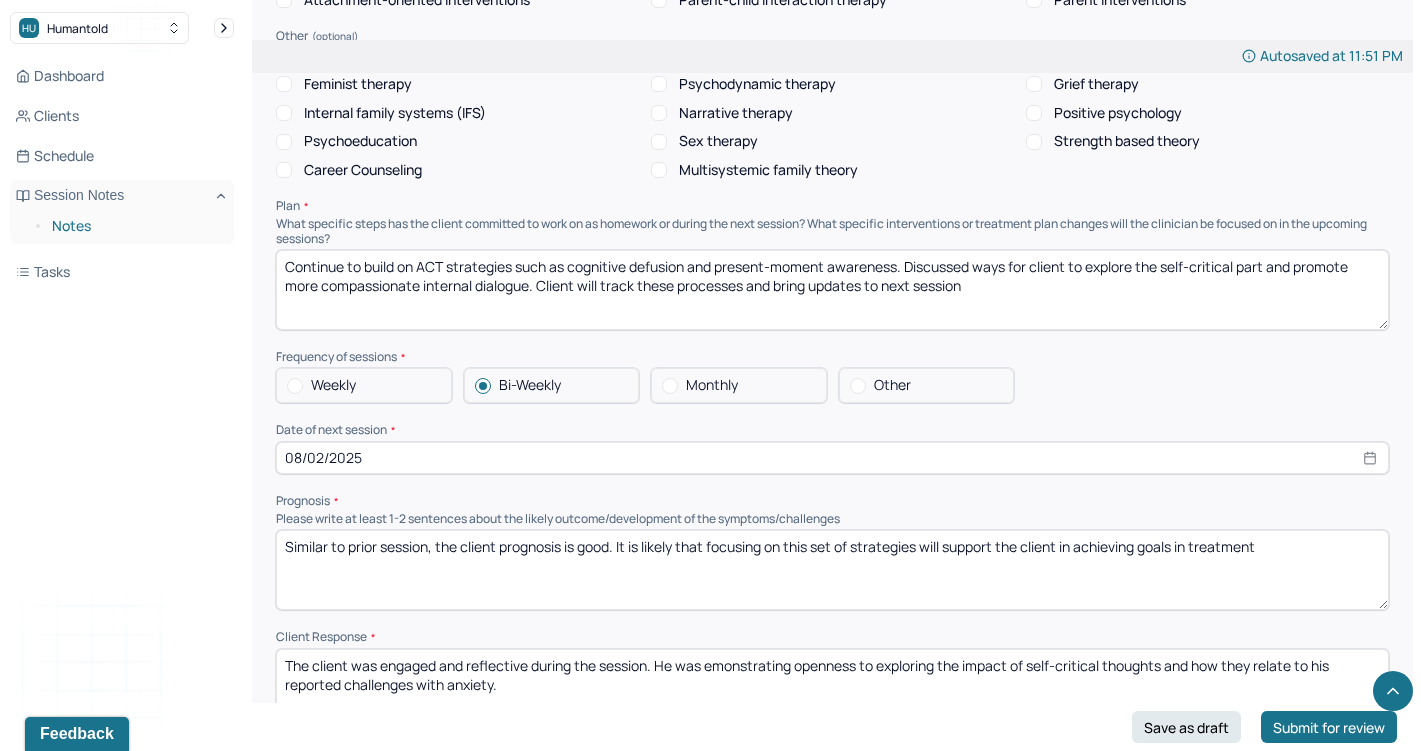 drag, startPoint x: 418, startPoint y: 239, endPoint x: 209, endPoint y: 237, distance: 209.00957 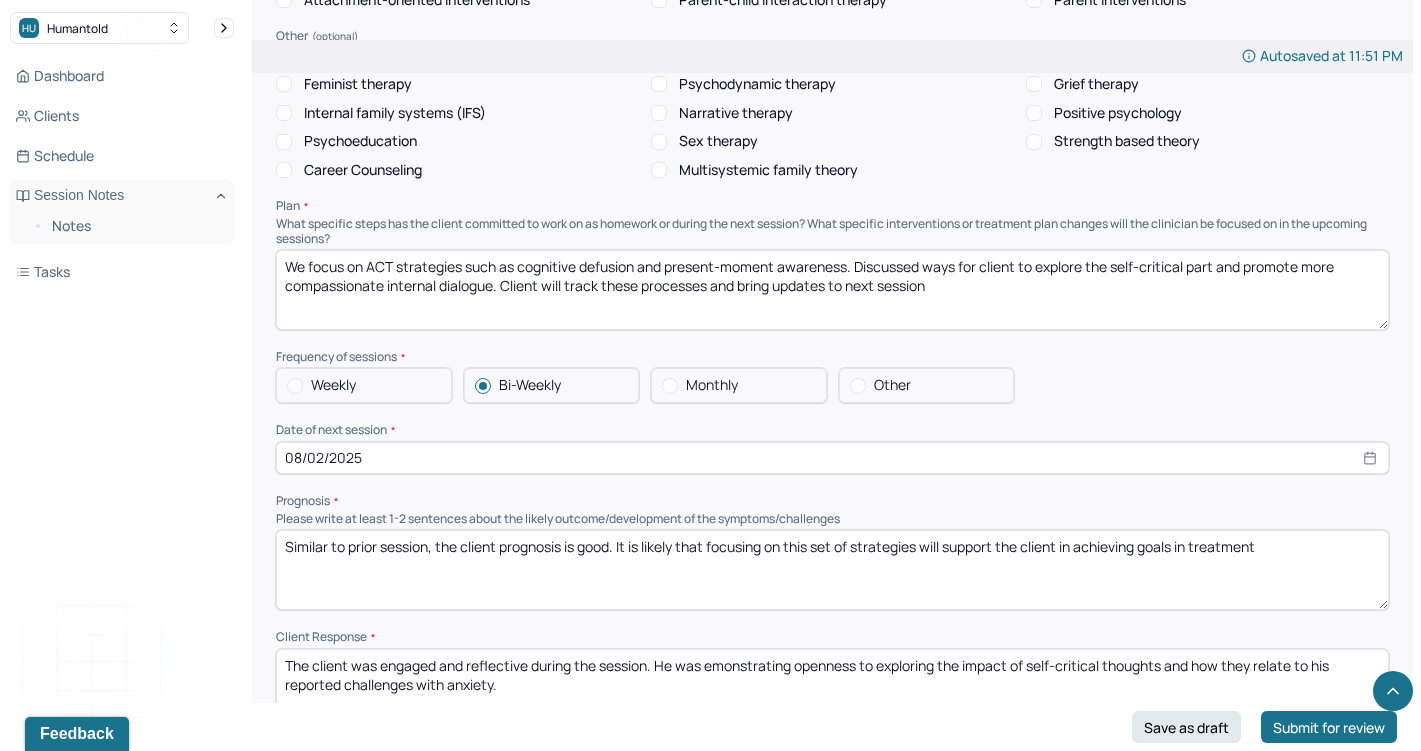 drag, startPoint x: 467, startPoint y: 236, endPoint x: 666, endPoint y: 234, distance: 199.01006 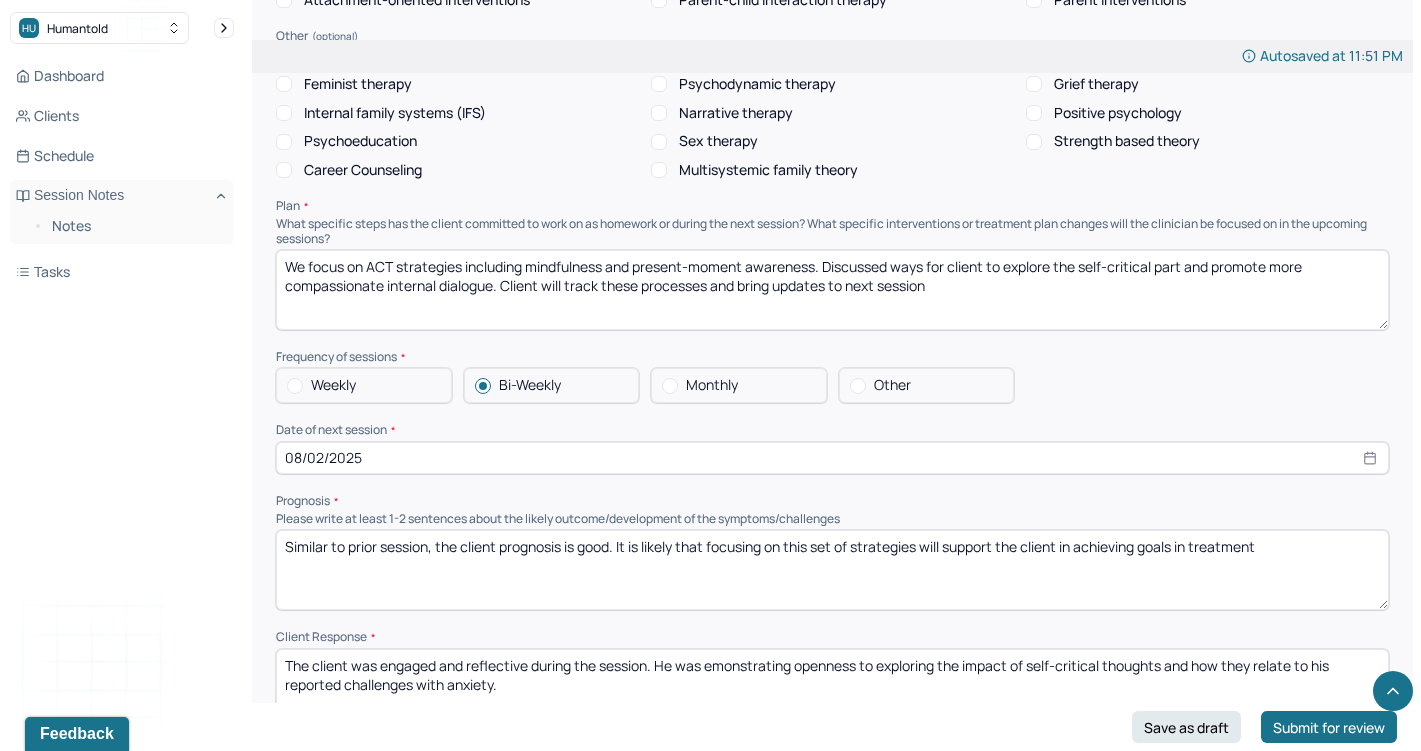 click on "We focus on ACT strategies such as cognitive defusion and present-moment awareness. Discussed ways for client to explore the self-critical part and promote more compassionate internal dialogue. Client will track these processes and bring updates to next session" at bounding box center (832, 290) 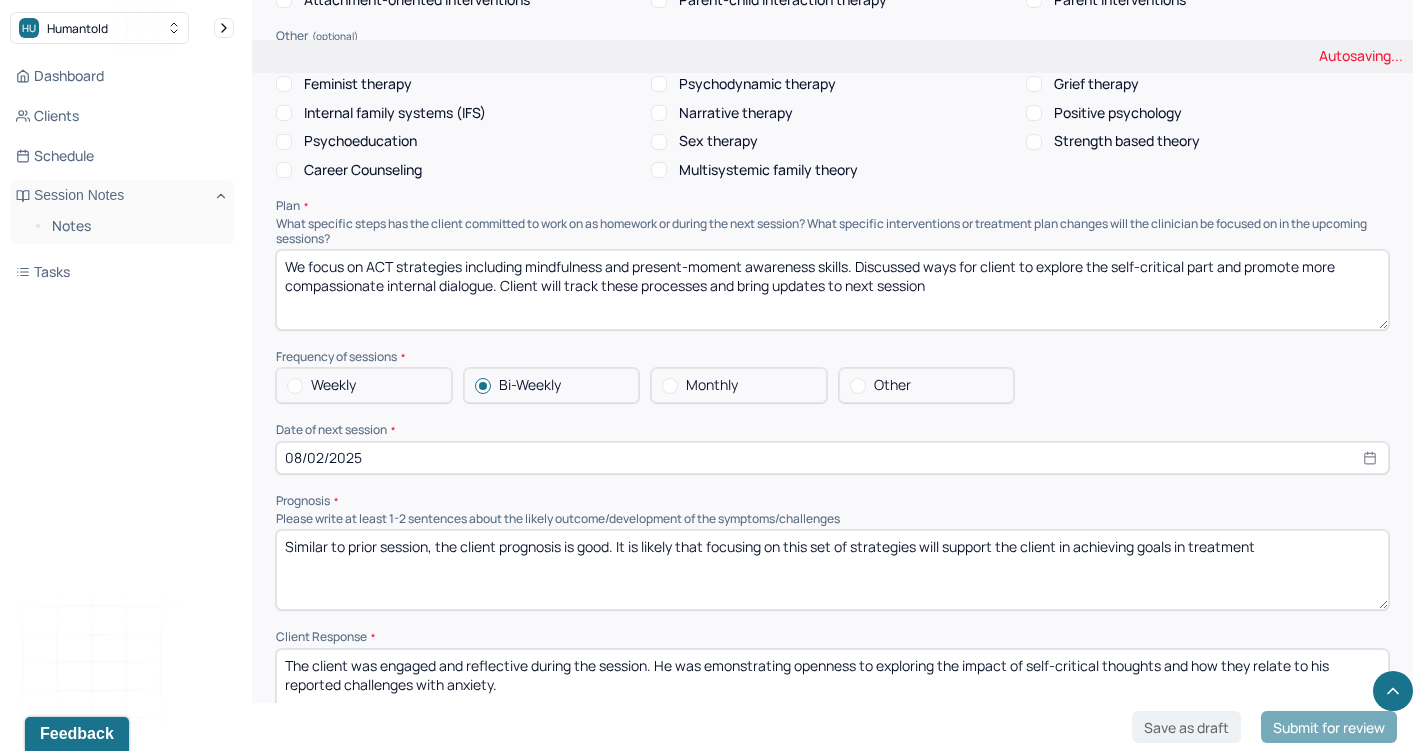 drag, startPoint x: 858, startPoint y: 240, endPoint x: 947, endPoint y: 262, distance: 91.67879 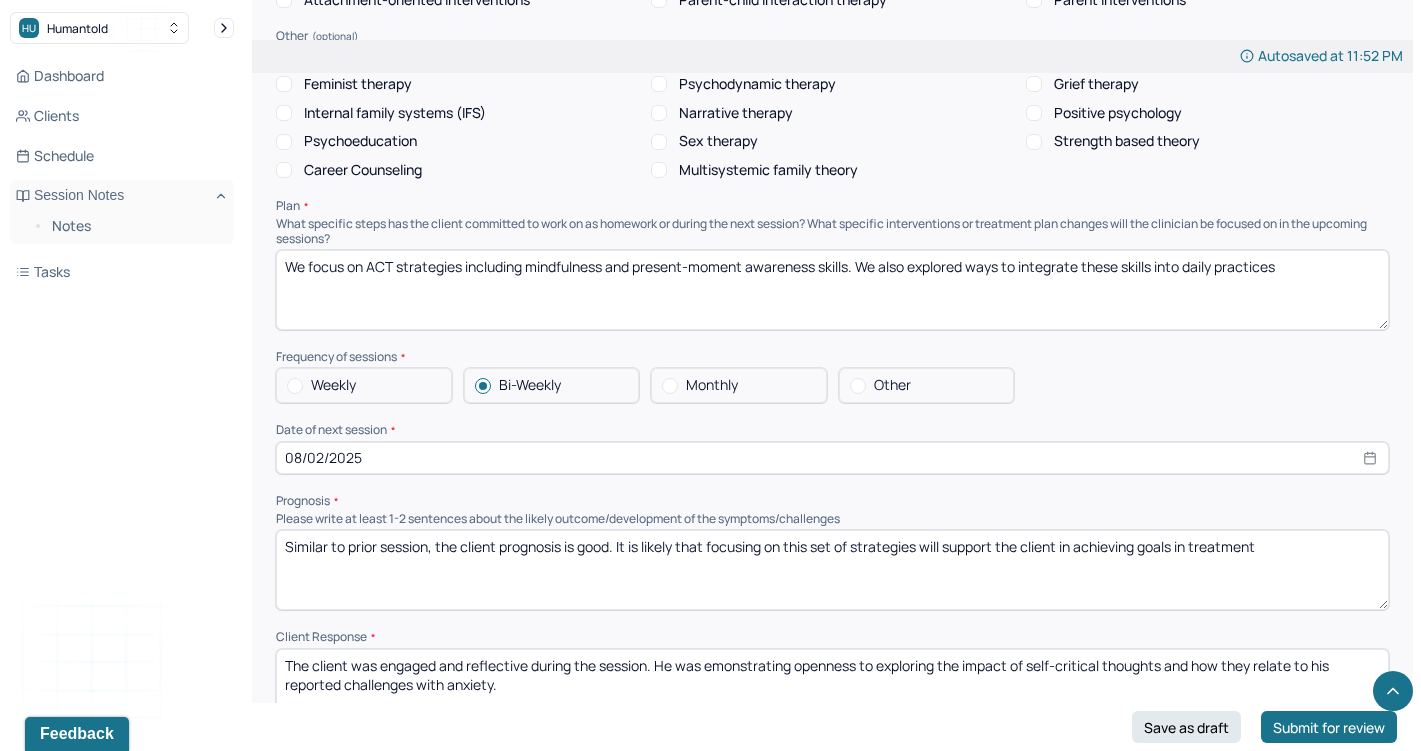 type on "We focus on ACT strategies including mindfulness and present-moment awareness skills. We also explored ways to integrate these skills into daily practices" 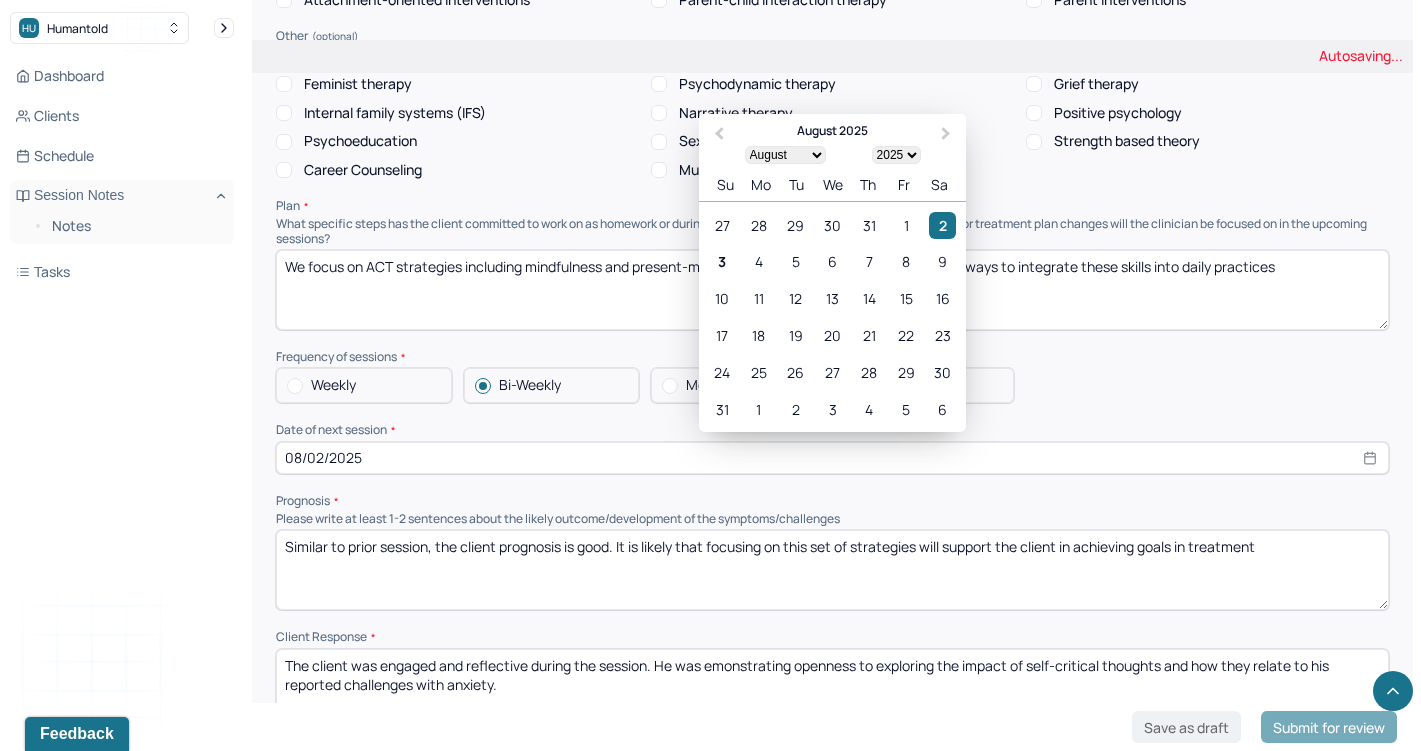 click on "08/02/2025" at bounding box center (832, 458) 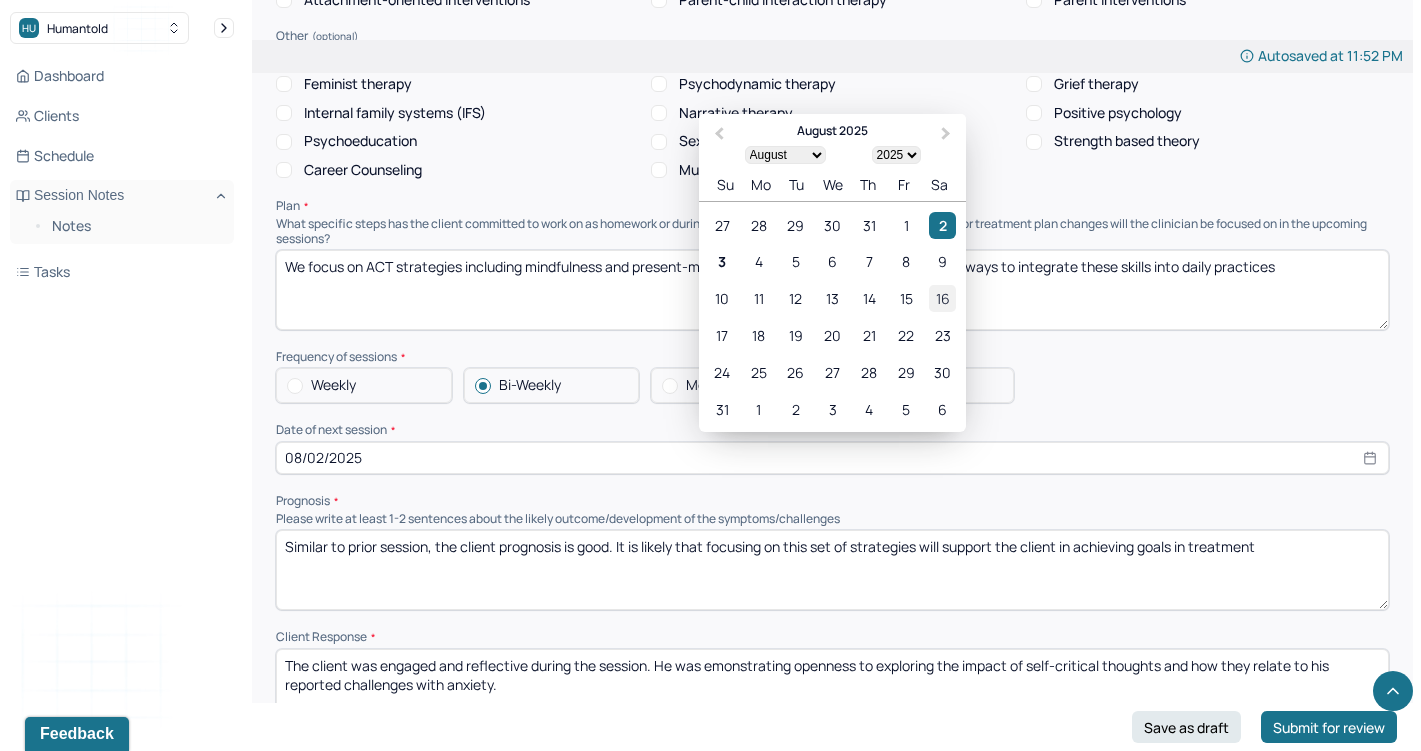 click on "16" at bounding box center [942, 298] 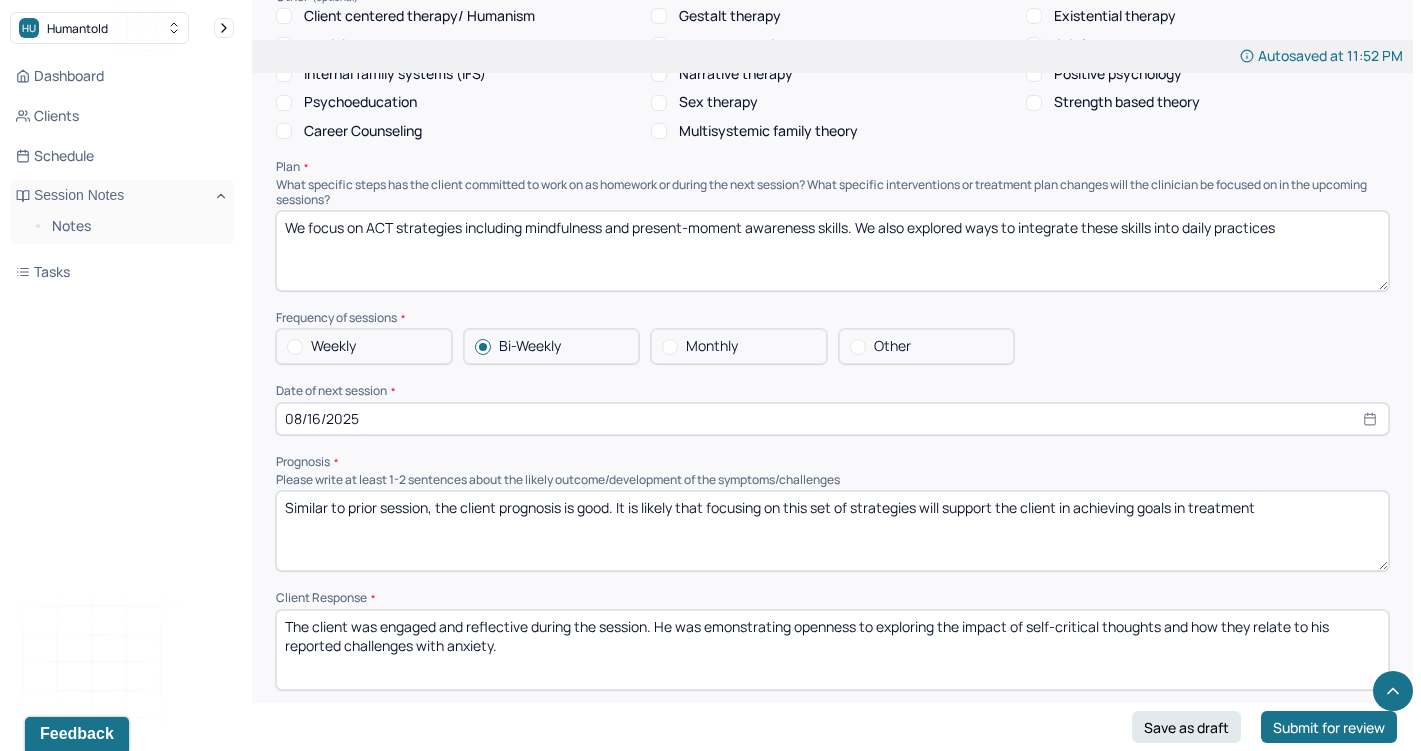 scroll, scrollTop: 1972, scrollLeft: 0, axis: vertical 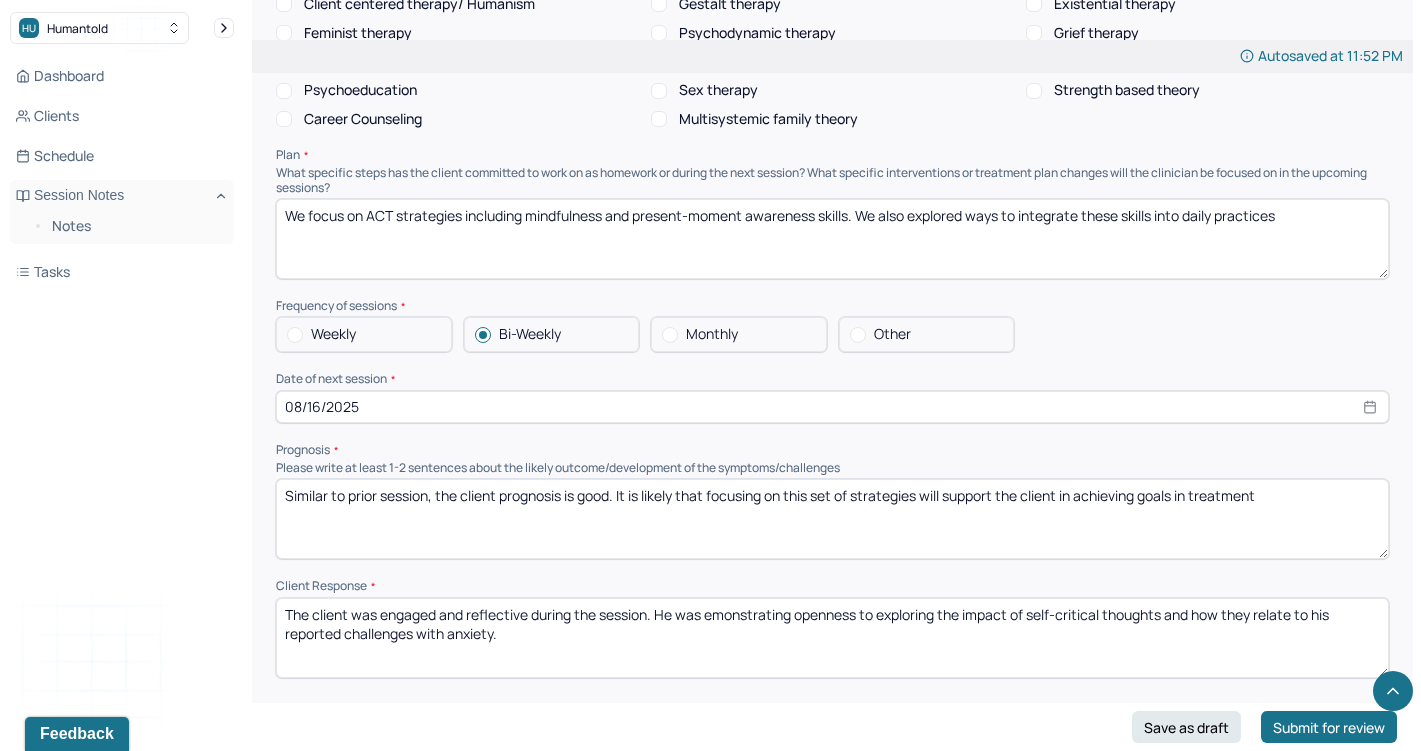 click on "Similar to prior session, the client prognosis is good. It is likely that focusing on this set of strategies will support the client in achieving goals in treatment" at bounding box center [832, 519] 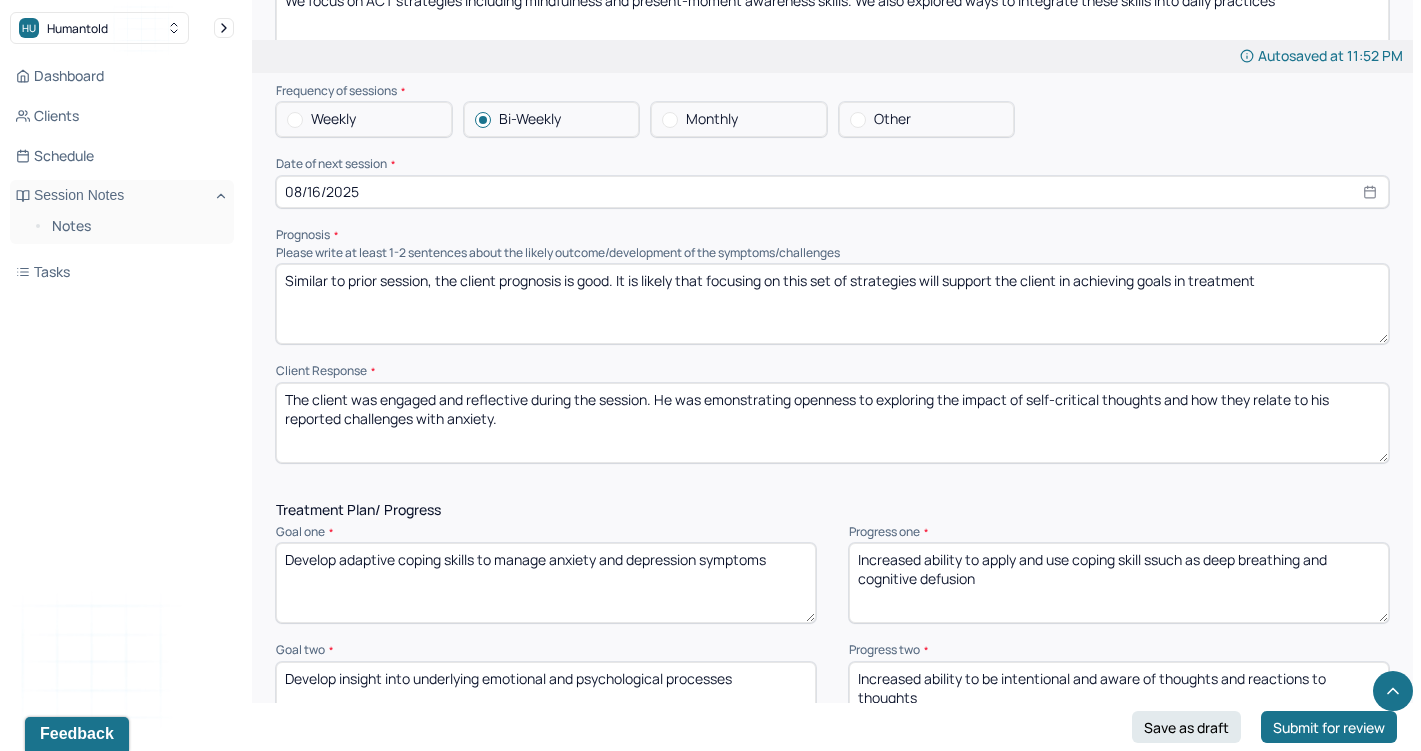 scroll, scrollTop: 2254, scrollLeft: 0, axis: vertical 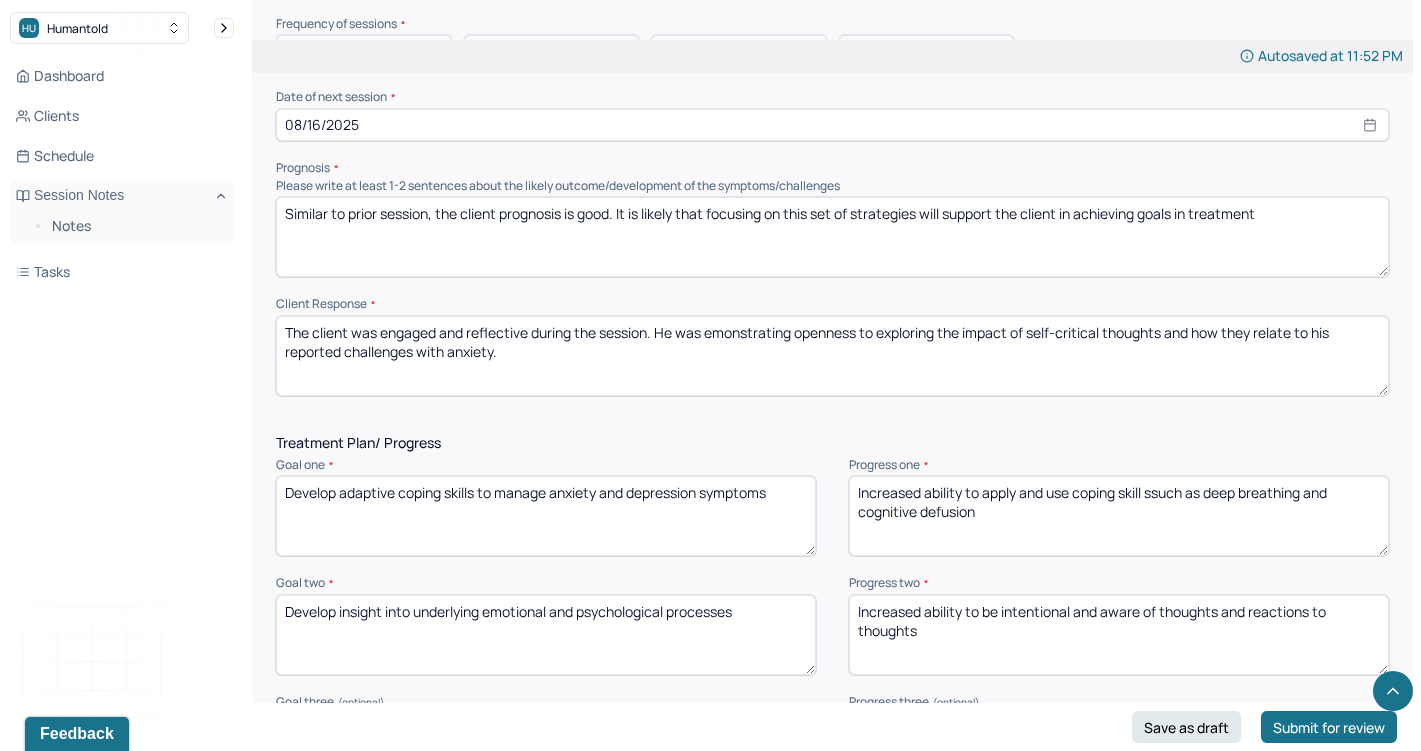 click on "The client was engaged and reflective during the session. He was emonstrating openness to exploring the impact of self-critical thoughts and how they relate to his reported challenges with anxiety." at bounding box center (832, 356) 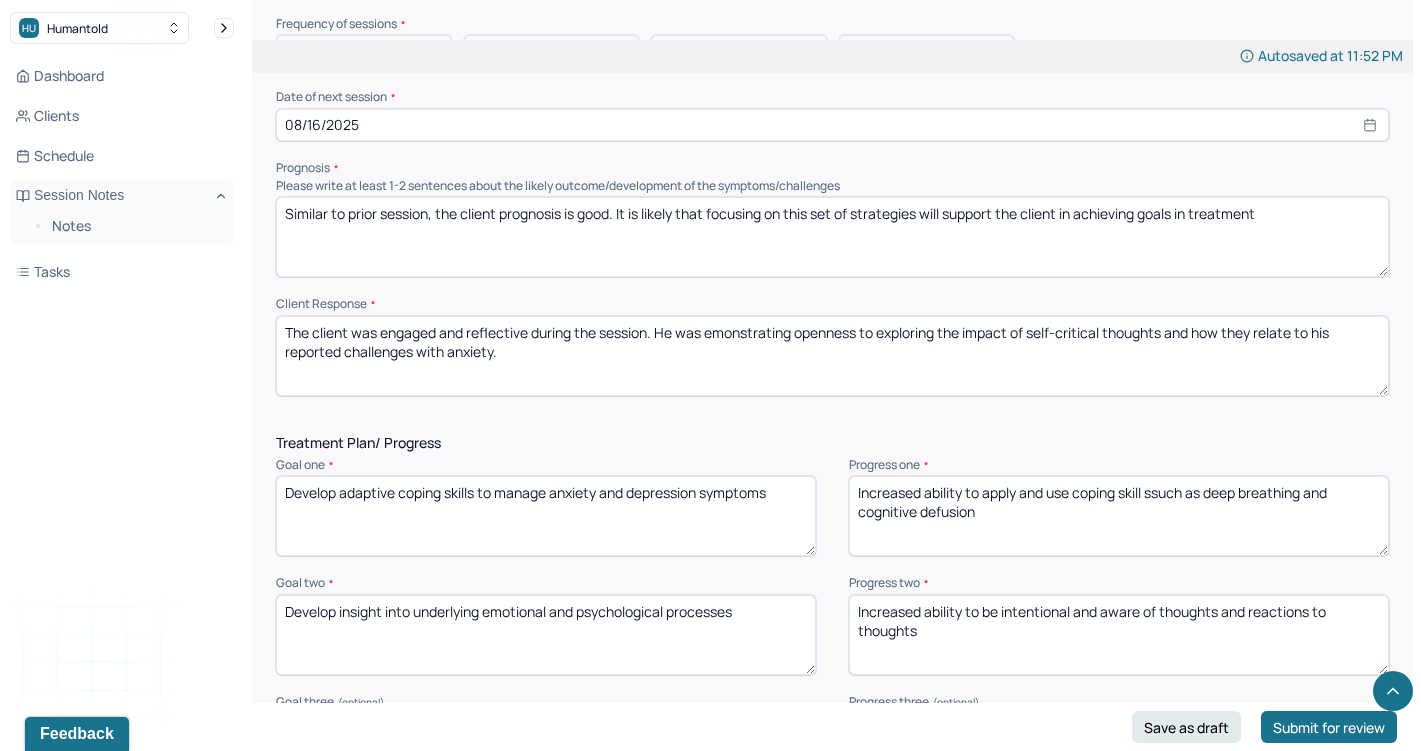 click on "The client was engaged and reflective during the session. He was emonstrating openness to exploring the impact of self-critical thoughts and how they relate to his reported challenges with anxiety." at bounding box center [832, 356] 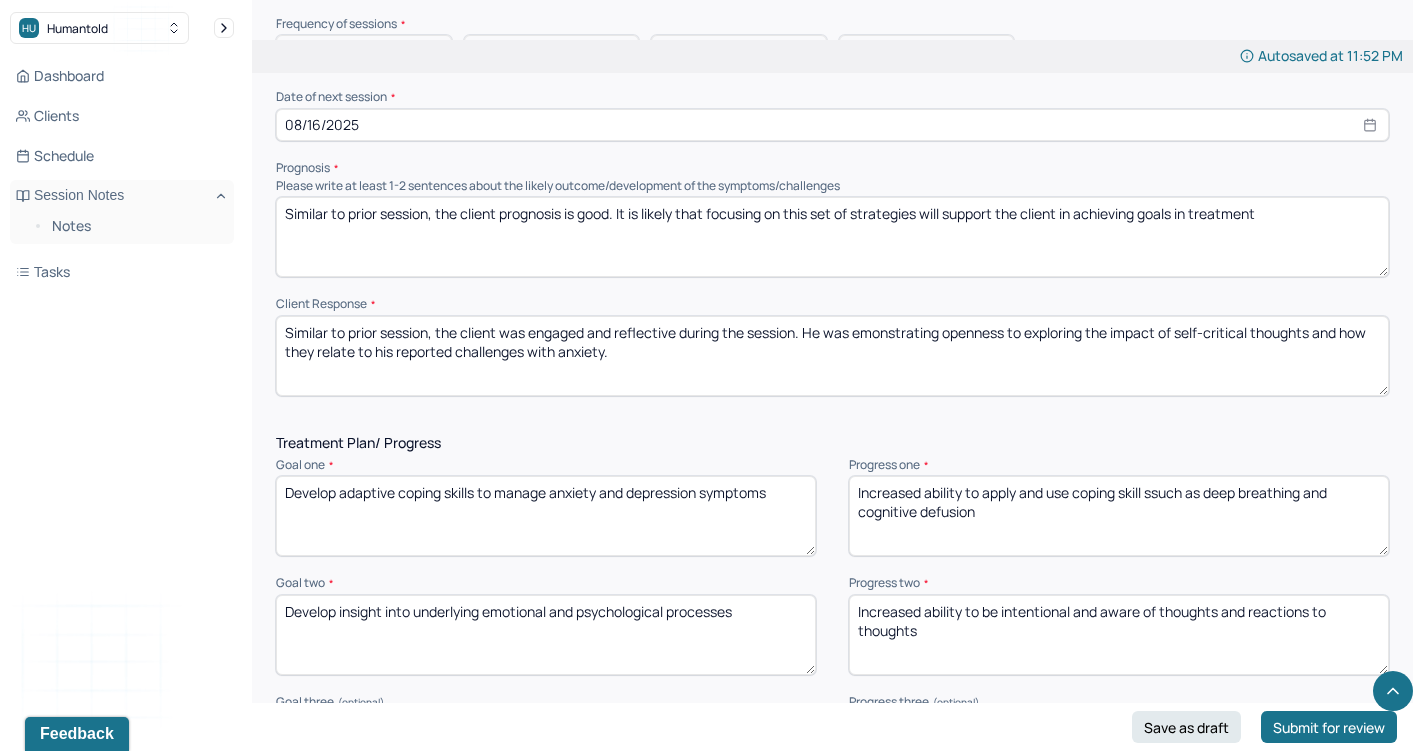 drag, startPoint x: 803, startPoint y: 298, endPoint x: 821, endPoint y: 311, distance: 22.203604 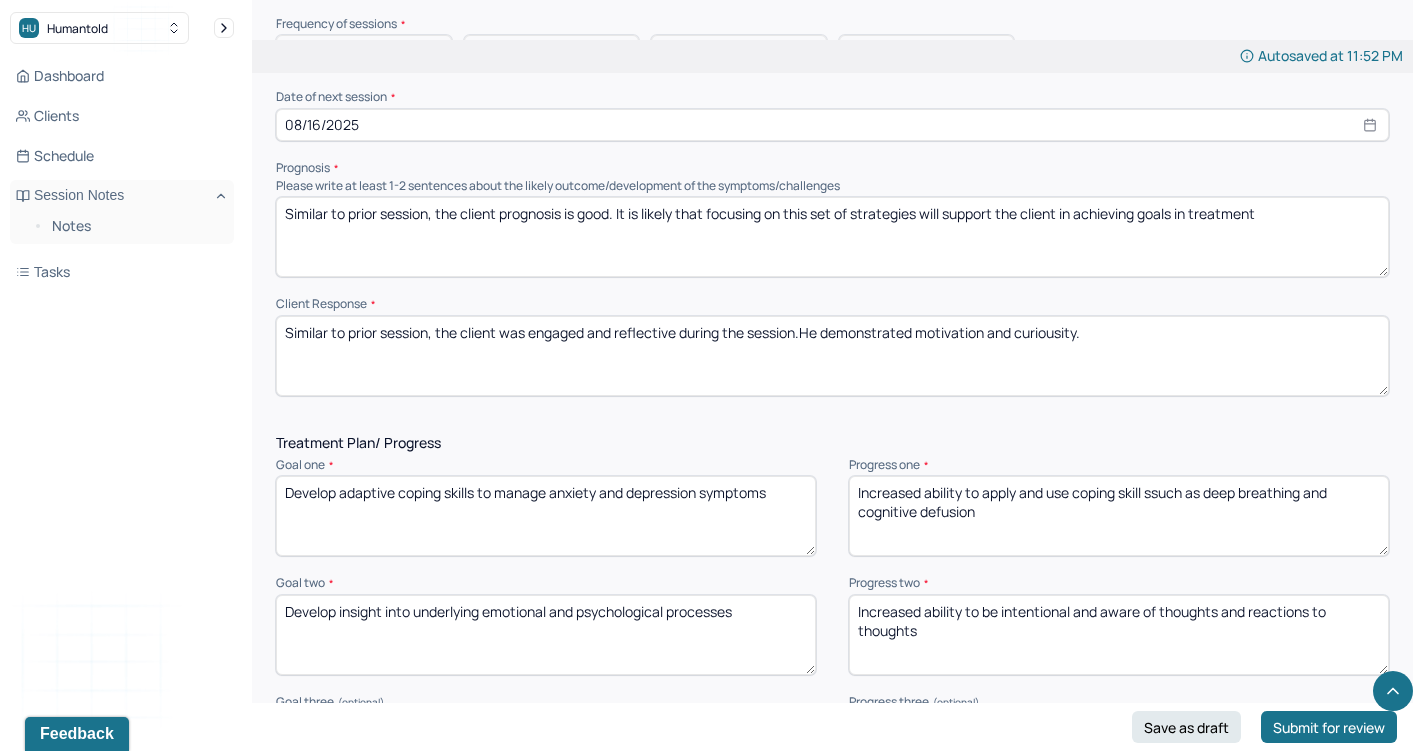 type on "Similar to prior session, the client was engaged and reflective during the session.He demonstrated motivation and curiousity." 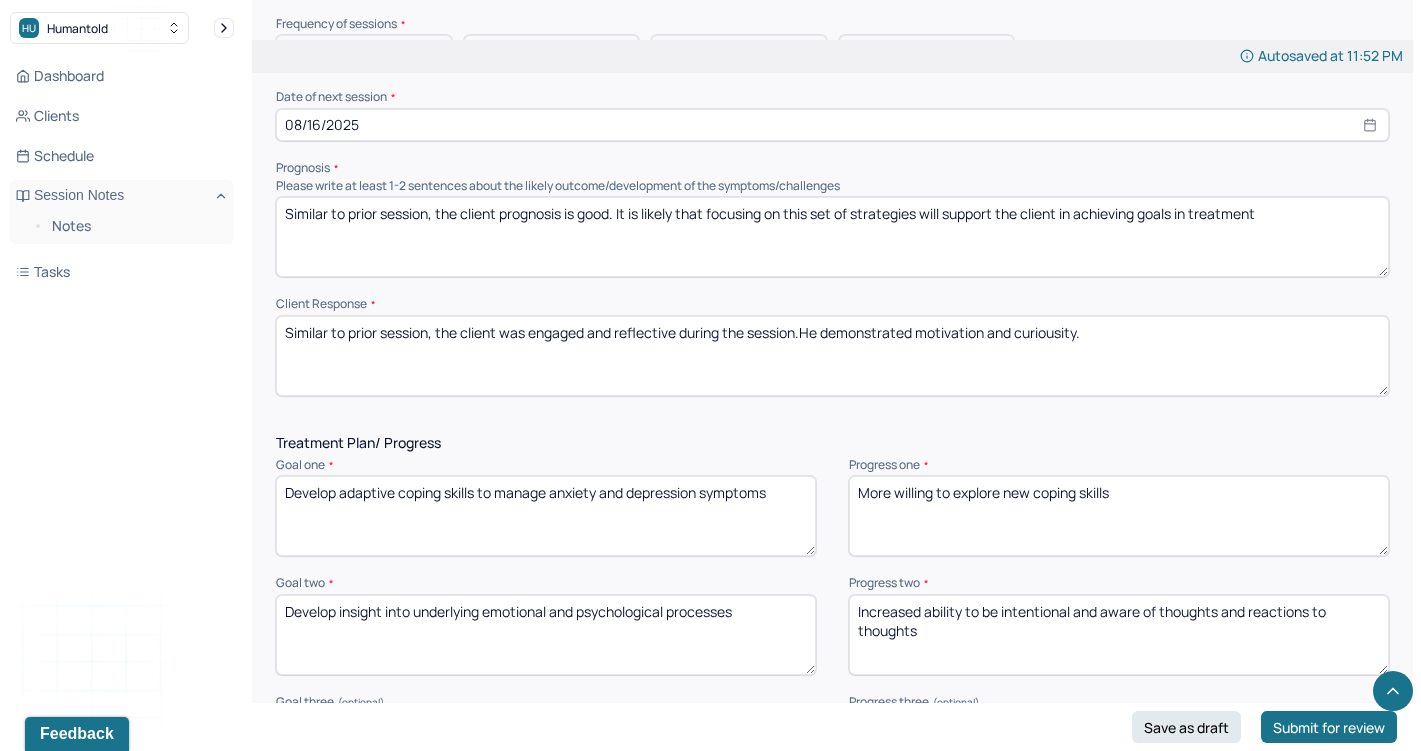 type on "More willing to explore new coping skills" 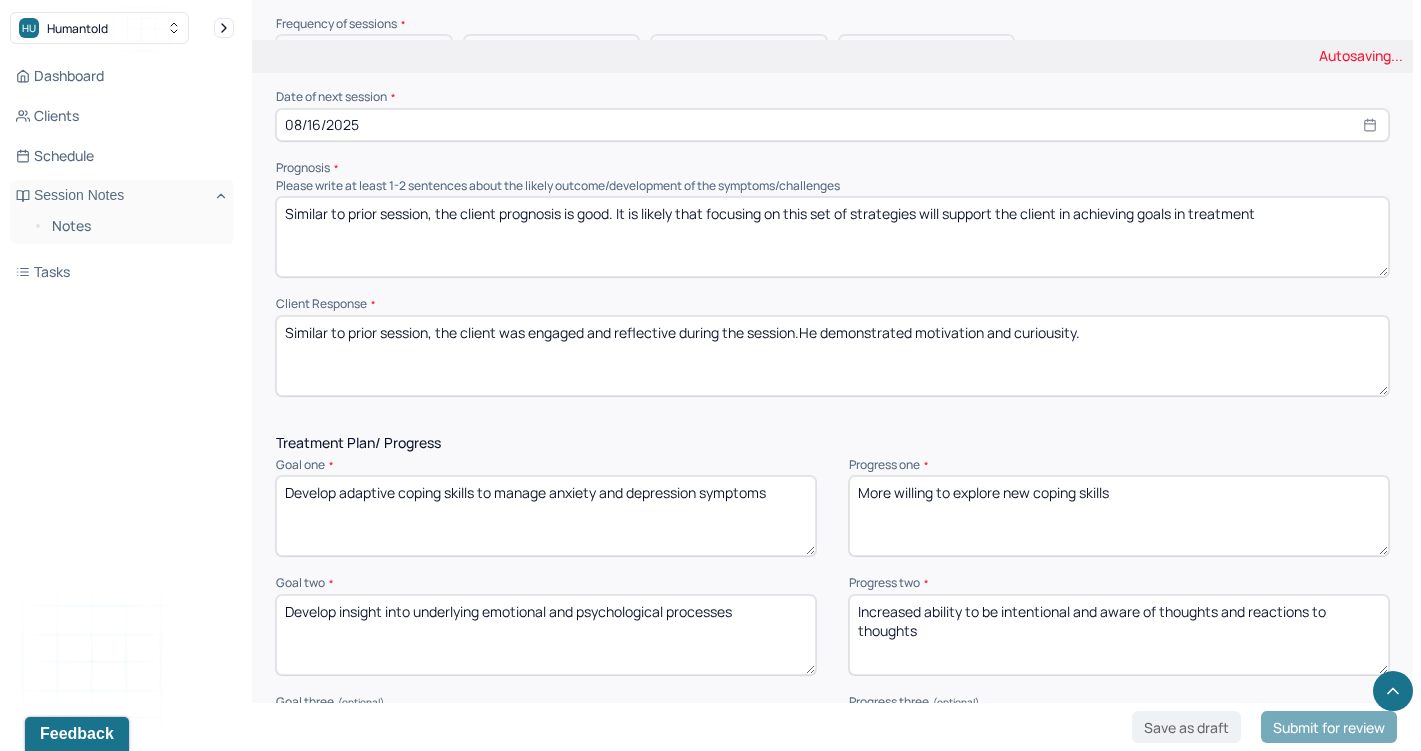 drag, startPoint x: 947, startPoint y: 606, endPoint x: 789, endPoint y: 553, distance: 166.65233 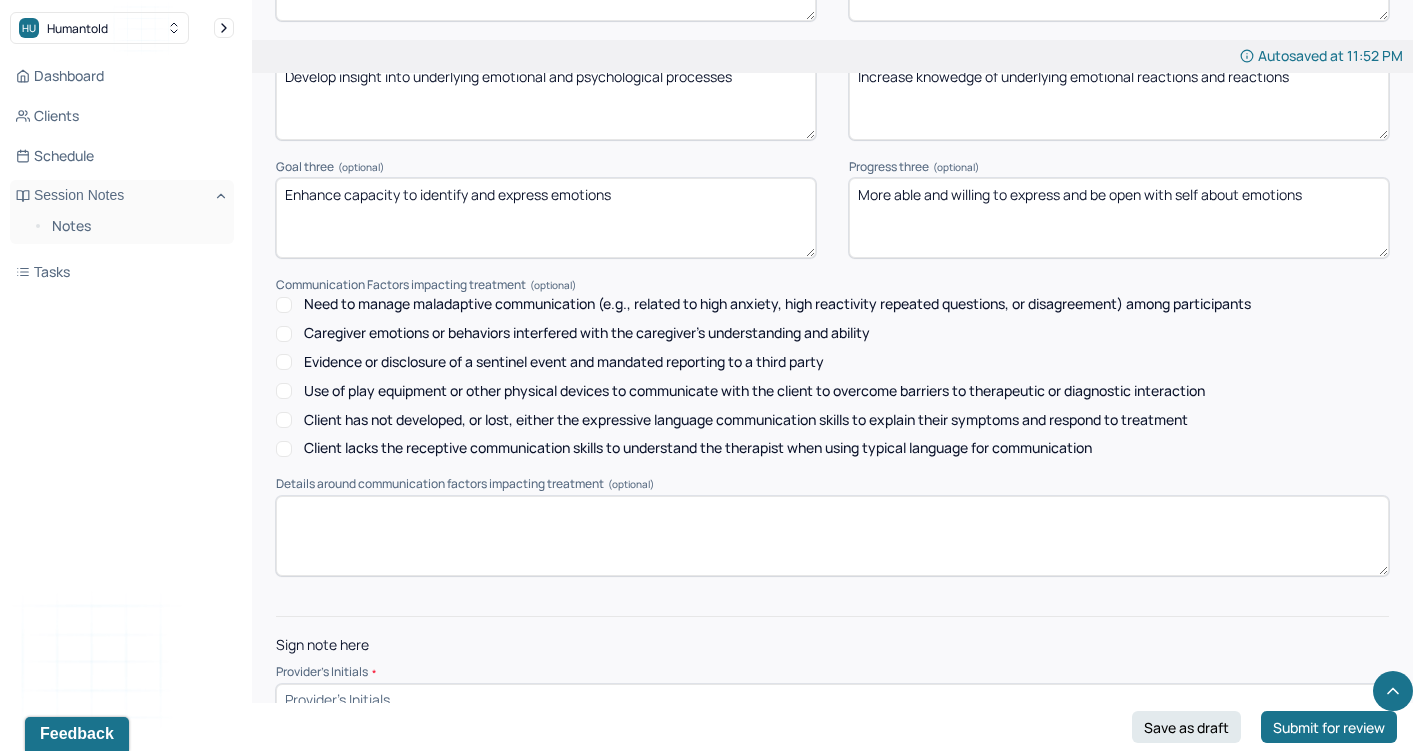 scroll, scrollTop: 2788, scrollLeft: 0, axis: vertical 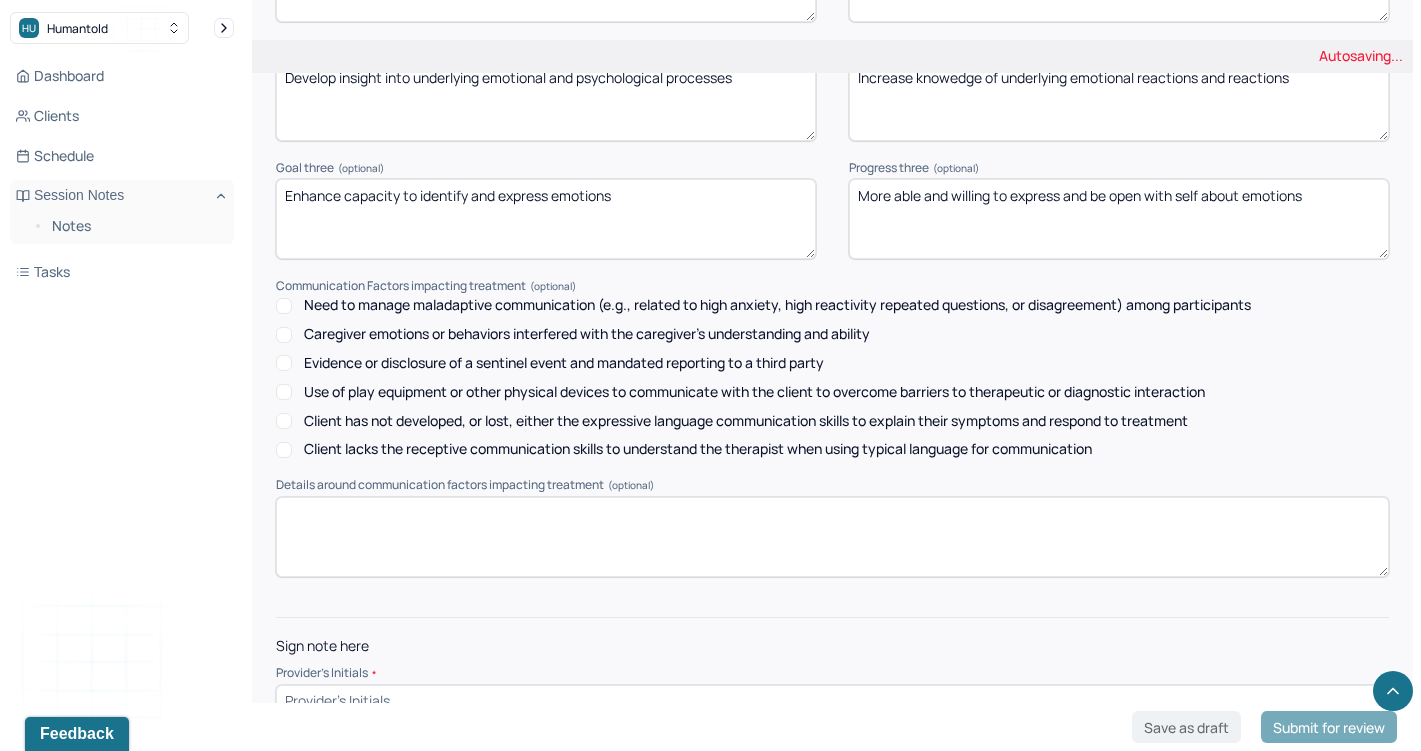 type on "Increase knowedge of underlying emotional reactions and reactions" 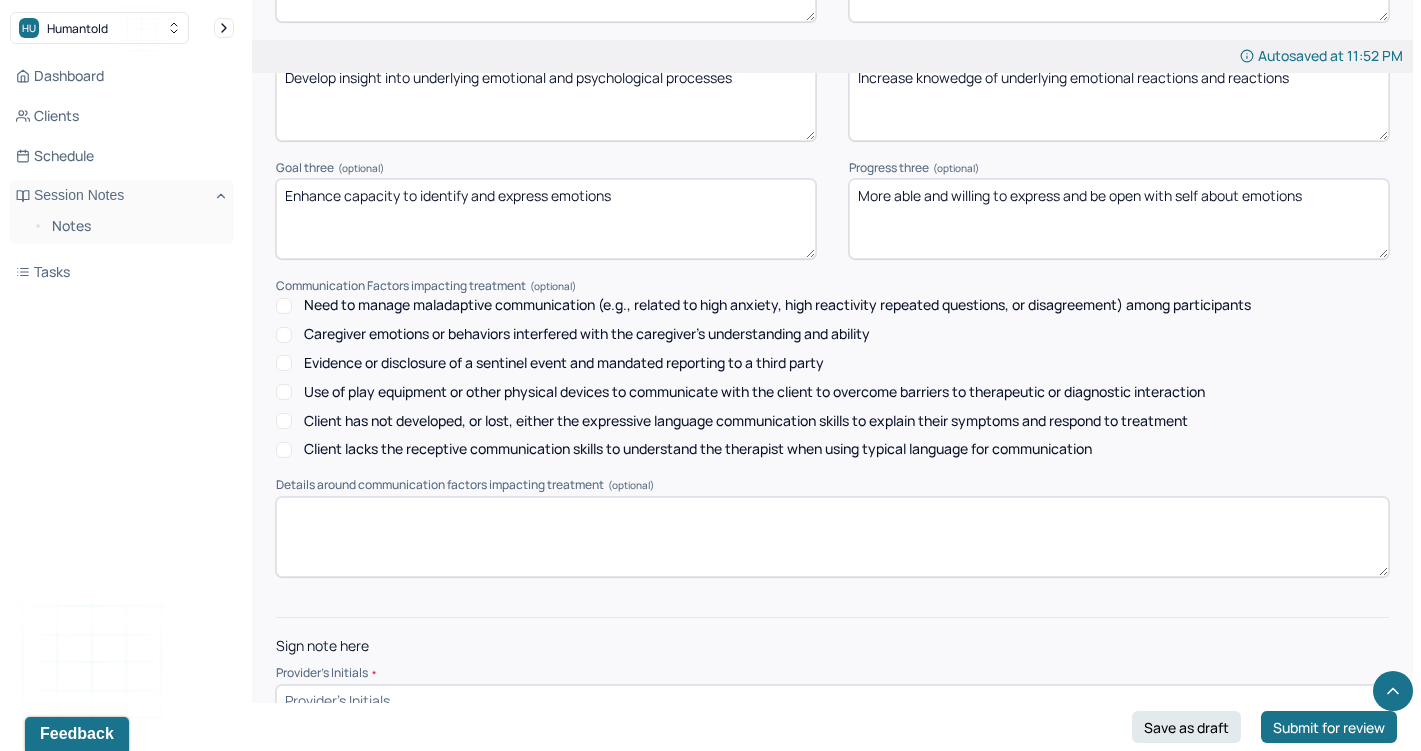 click on "More able and willing to express and be open with self about emotions" at bounding box center [1119, 219] 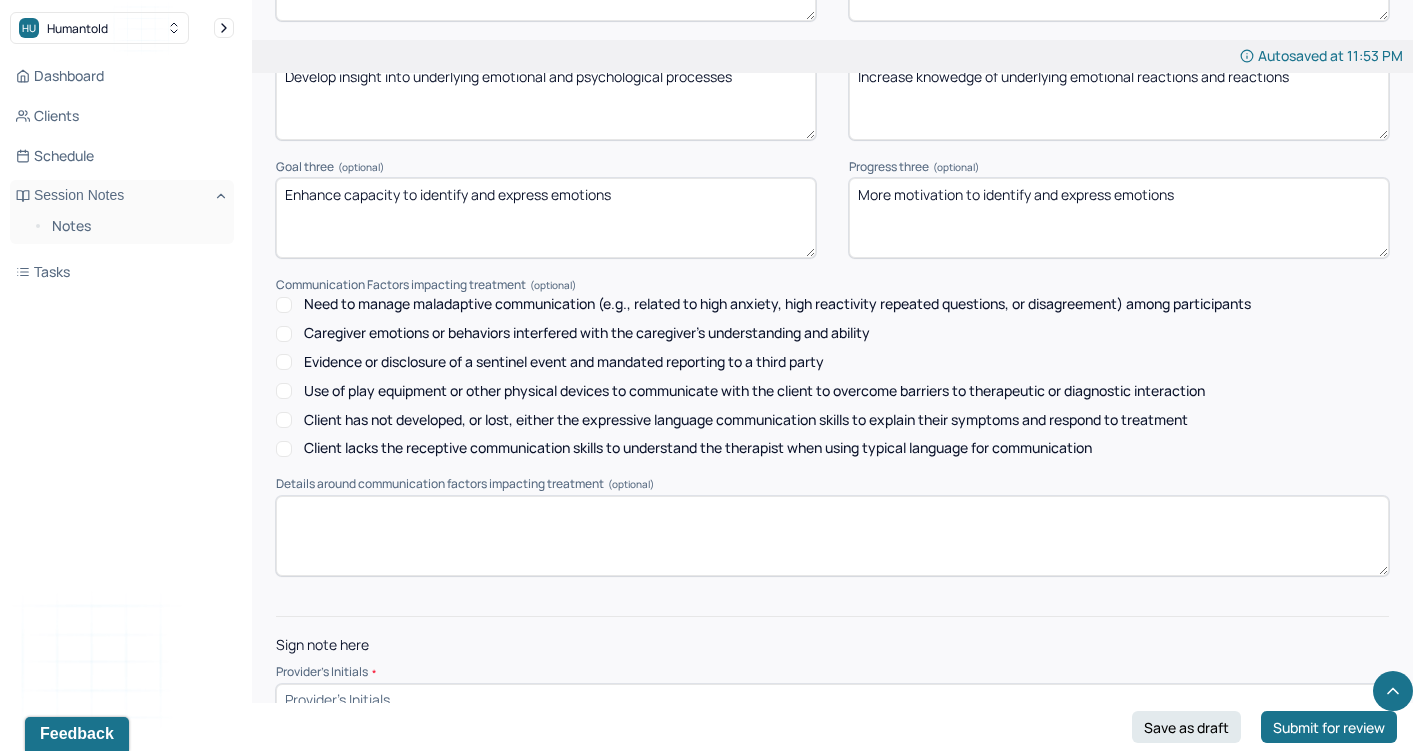 scroll, scrollTop: 2788, scrollLeft: 0, axis: vertical 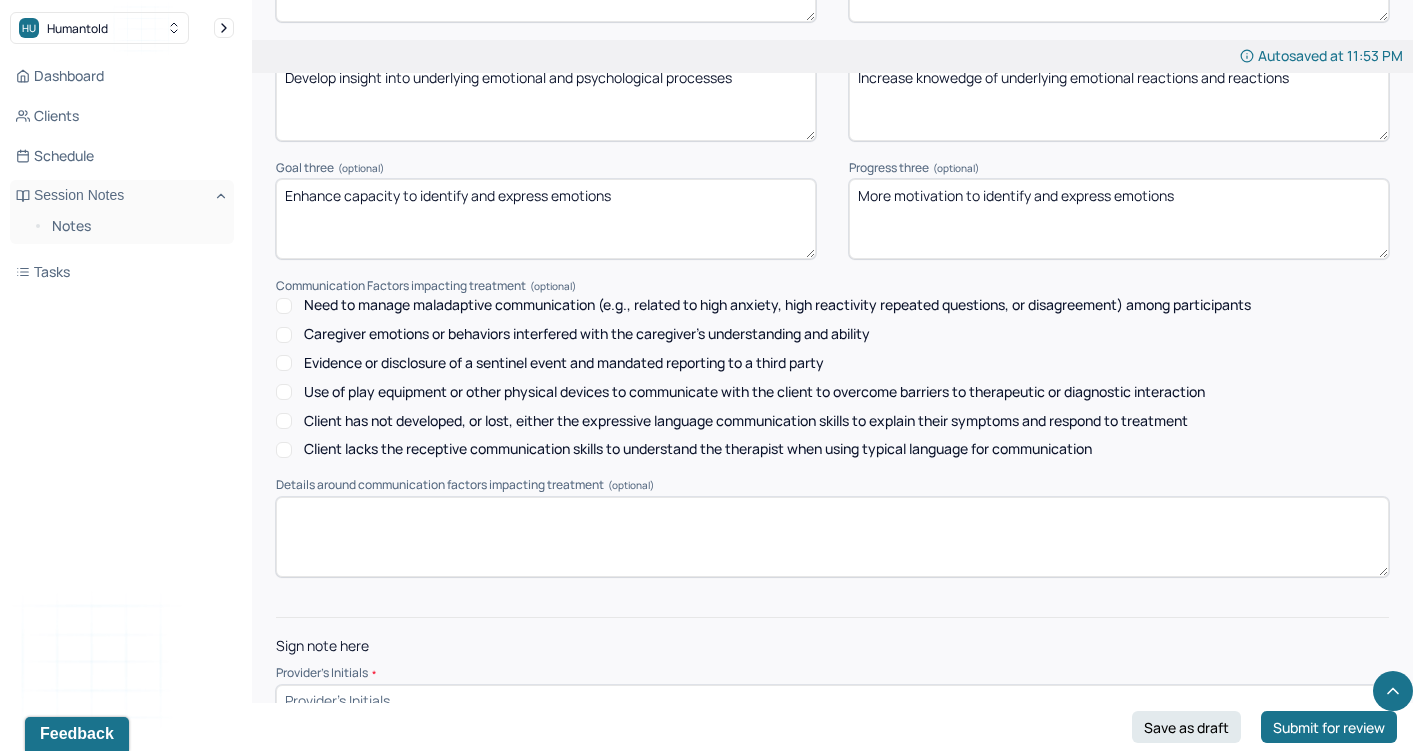 drag, startPoint x: 964, startPoint y: 162, endPoint x: 900, endPoint y: 161, distance: 64.00781 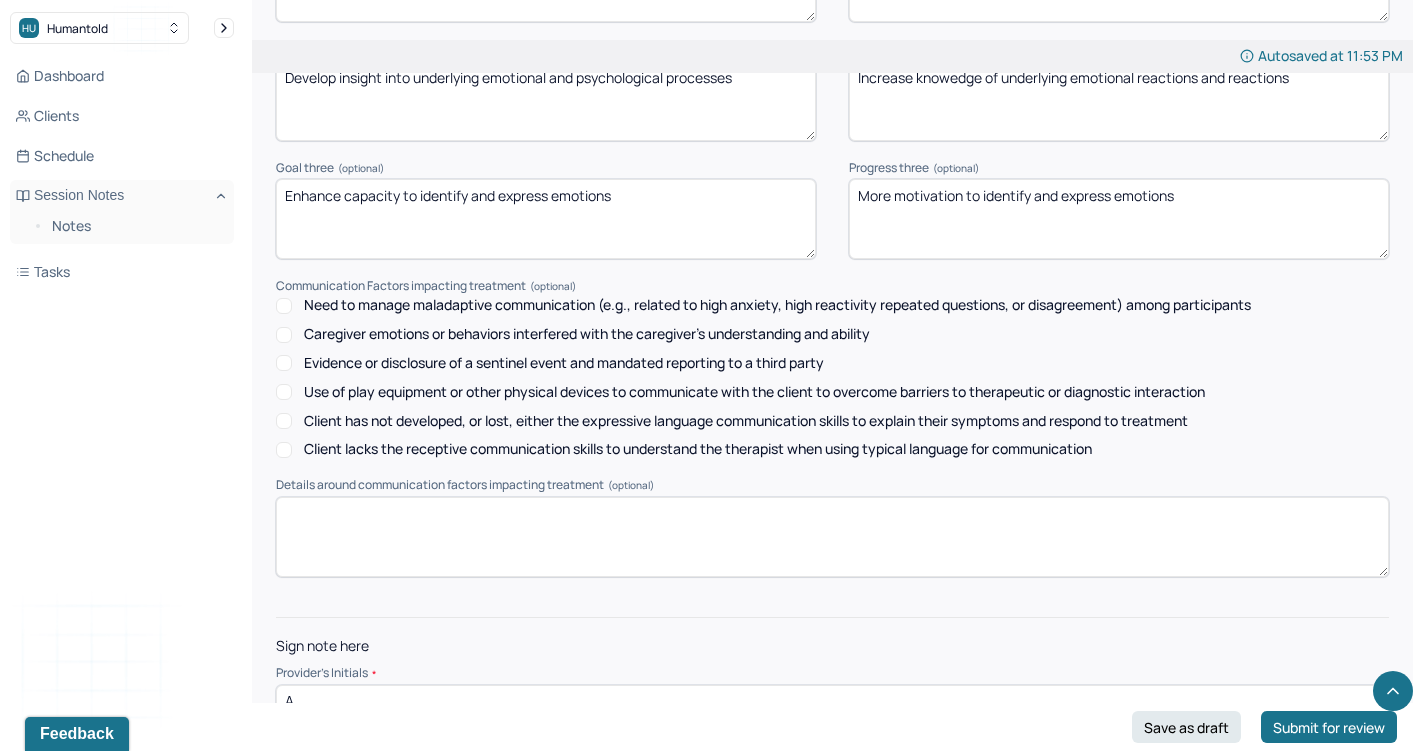 type on "AR" 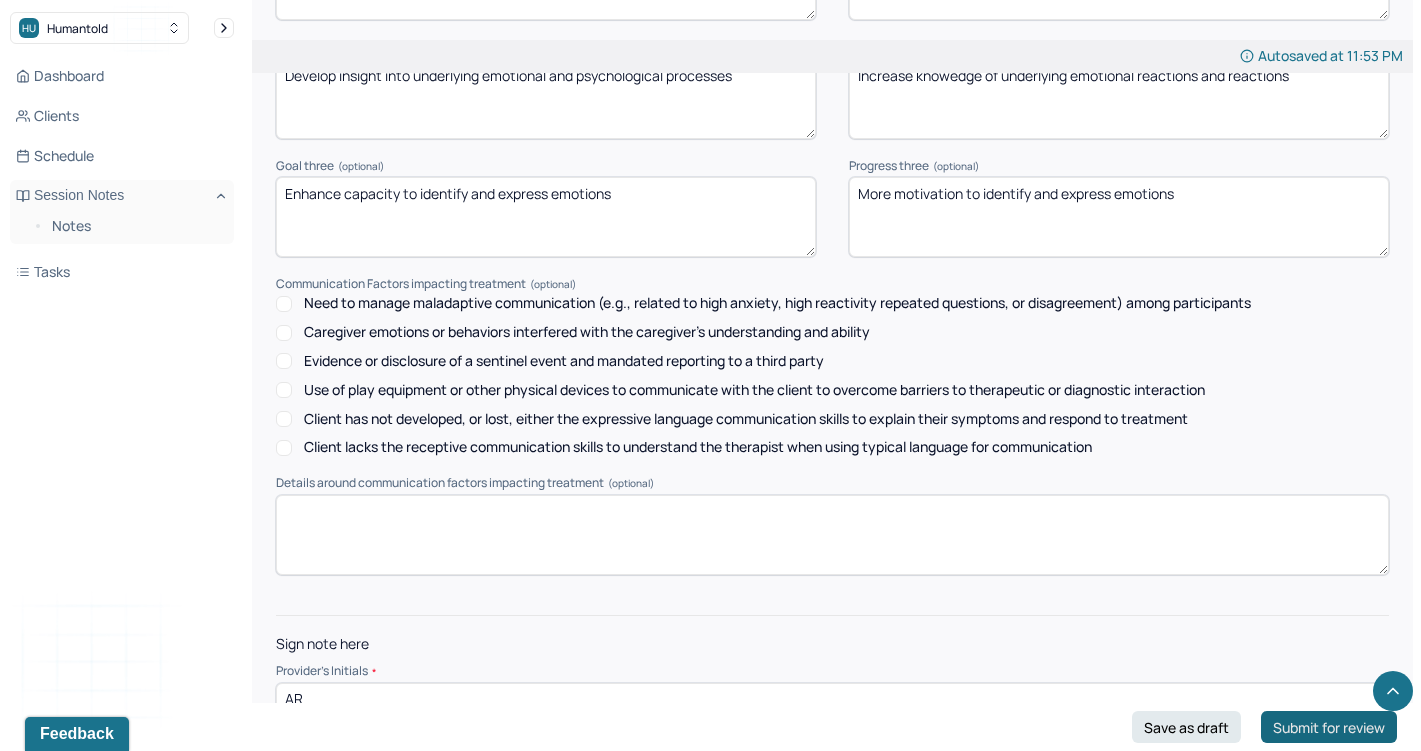 scroll, scrollTop: 2789, scrollLeft: 0, axis: vertical 